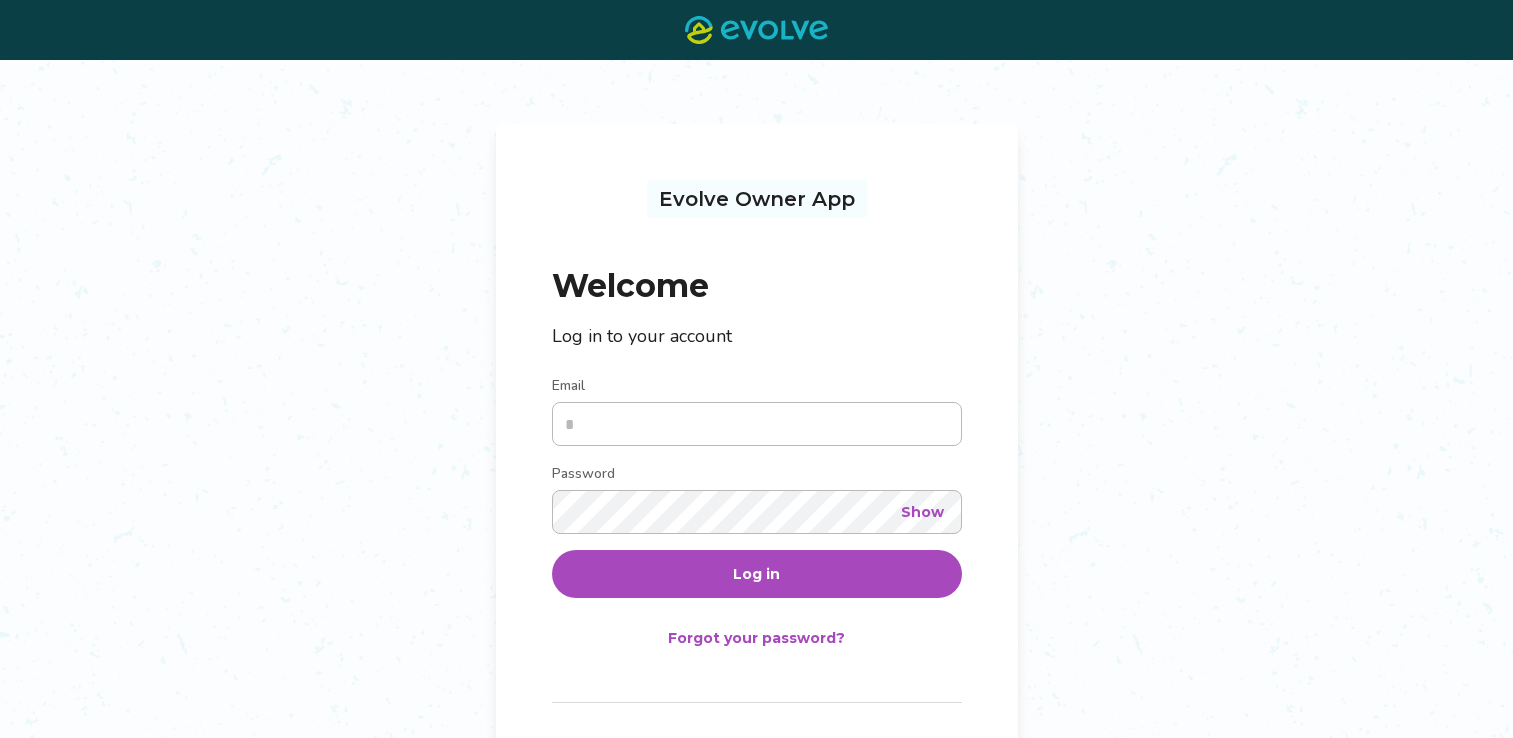 scroll, scrollTop: 0, scrollLeft: 0, axis: both 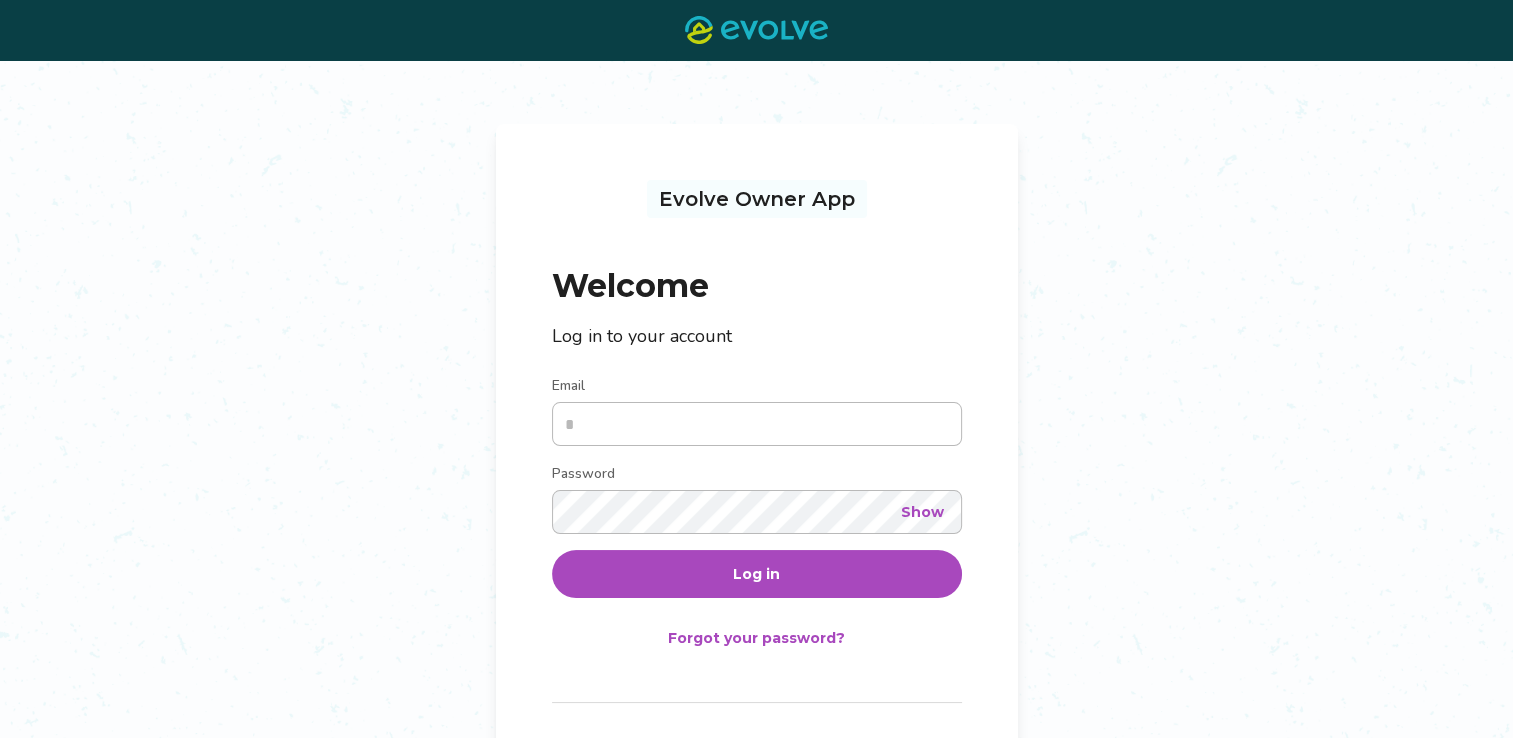 type on "**********" 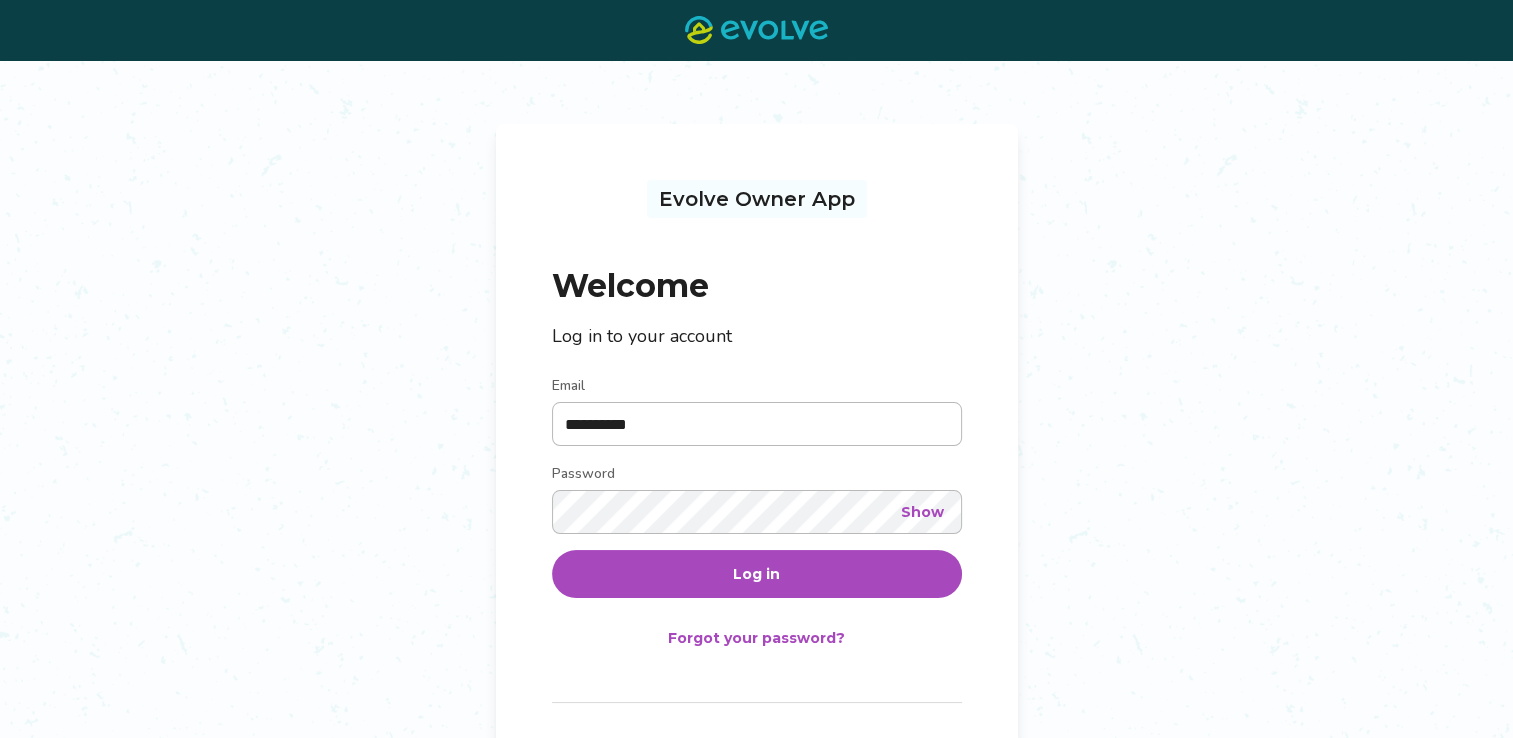 click on "Log in" at bounding box center [757, 574] 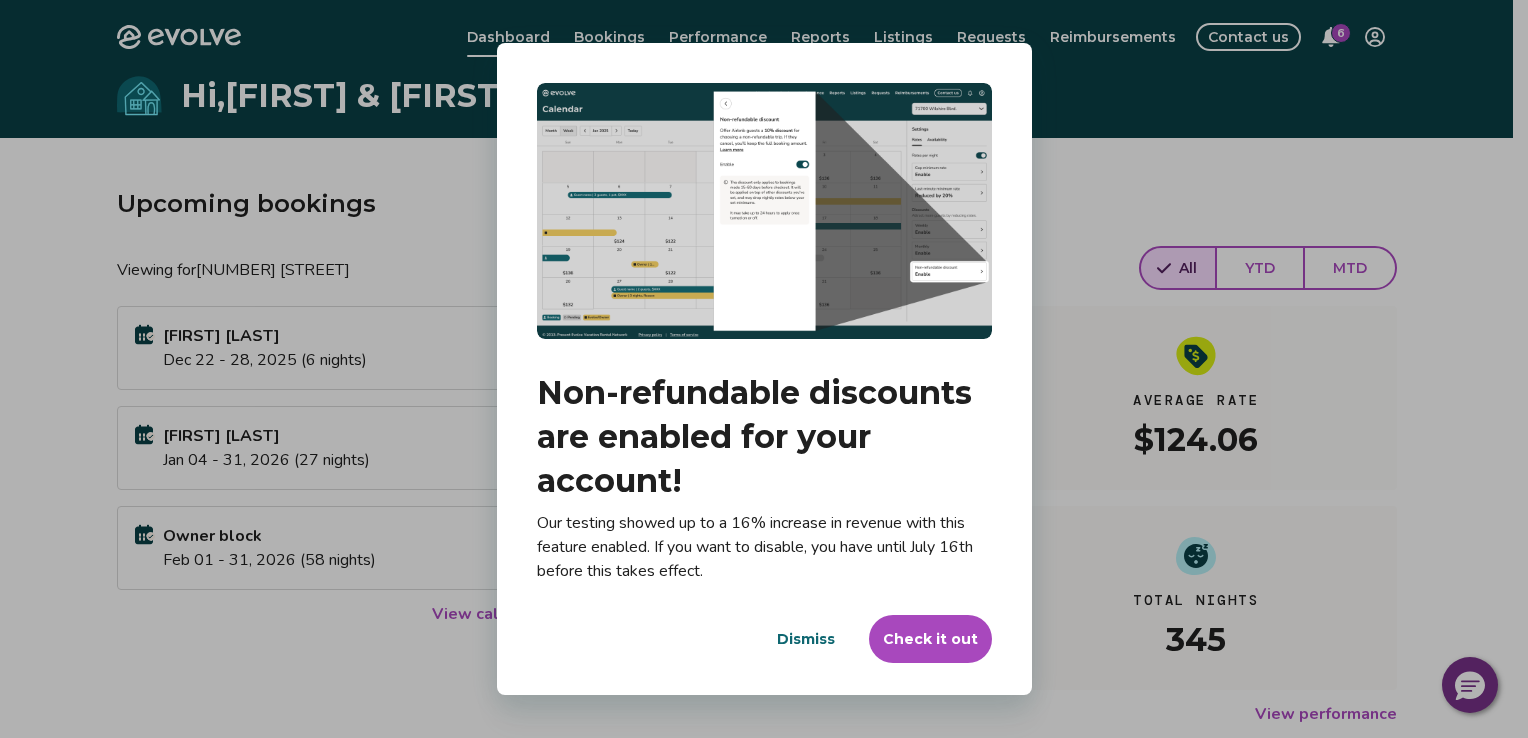drag, startPoint x: 821, startPoint y: 634, endPoint x: 1320, endPoint y: 165, distance: 684.808 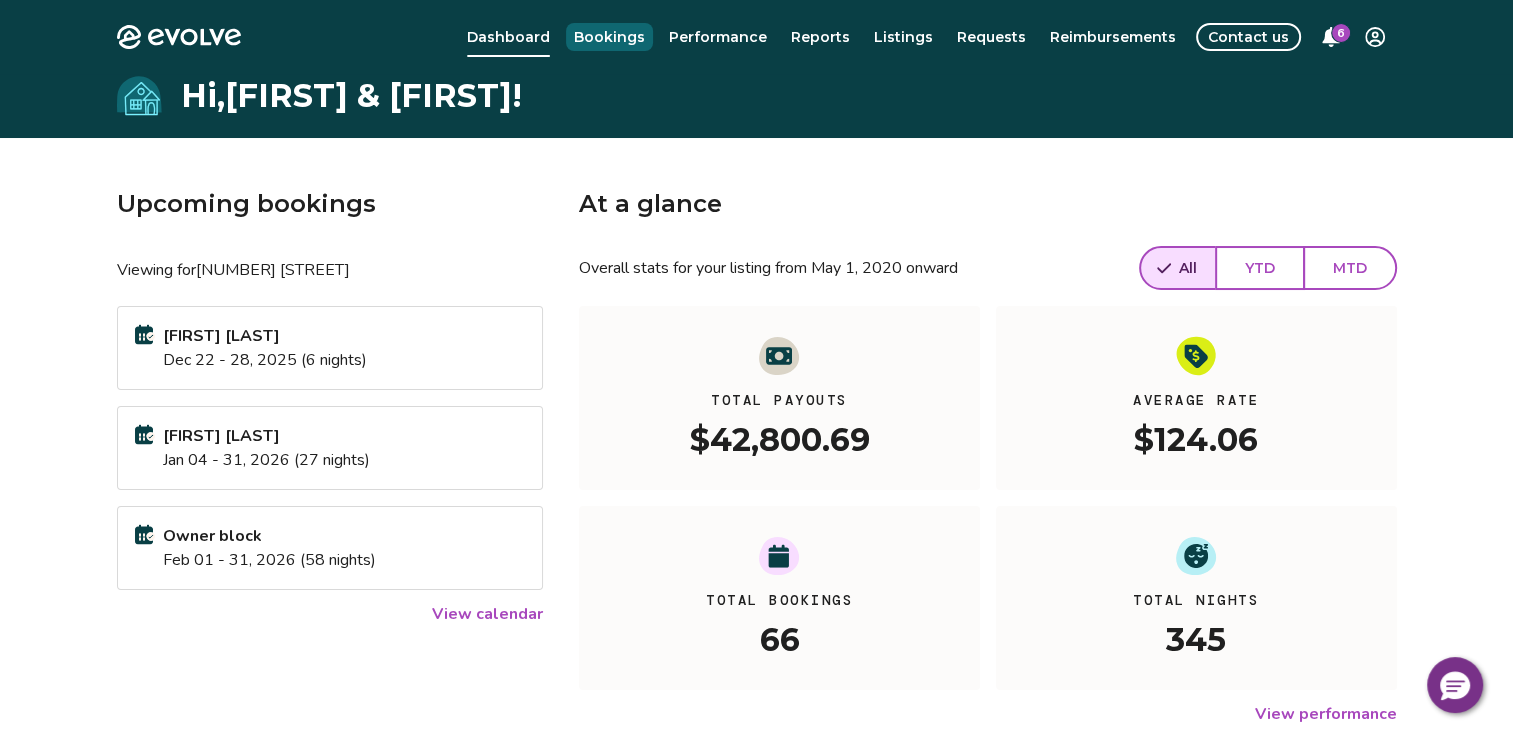 click on "Bookings" at bounding box center (609, 37) 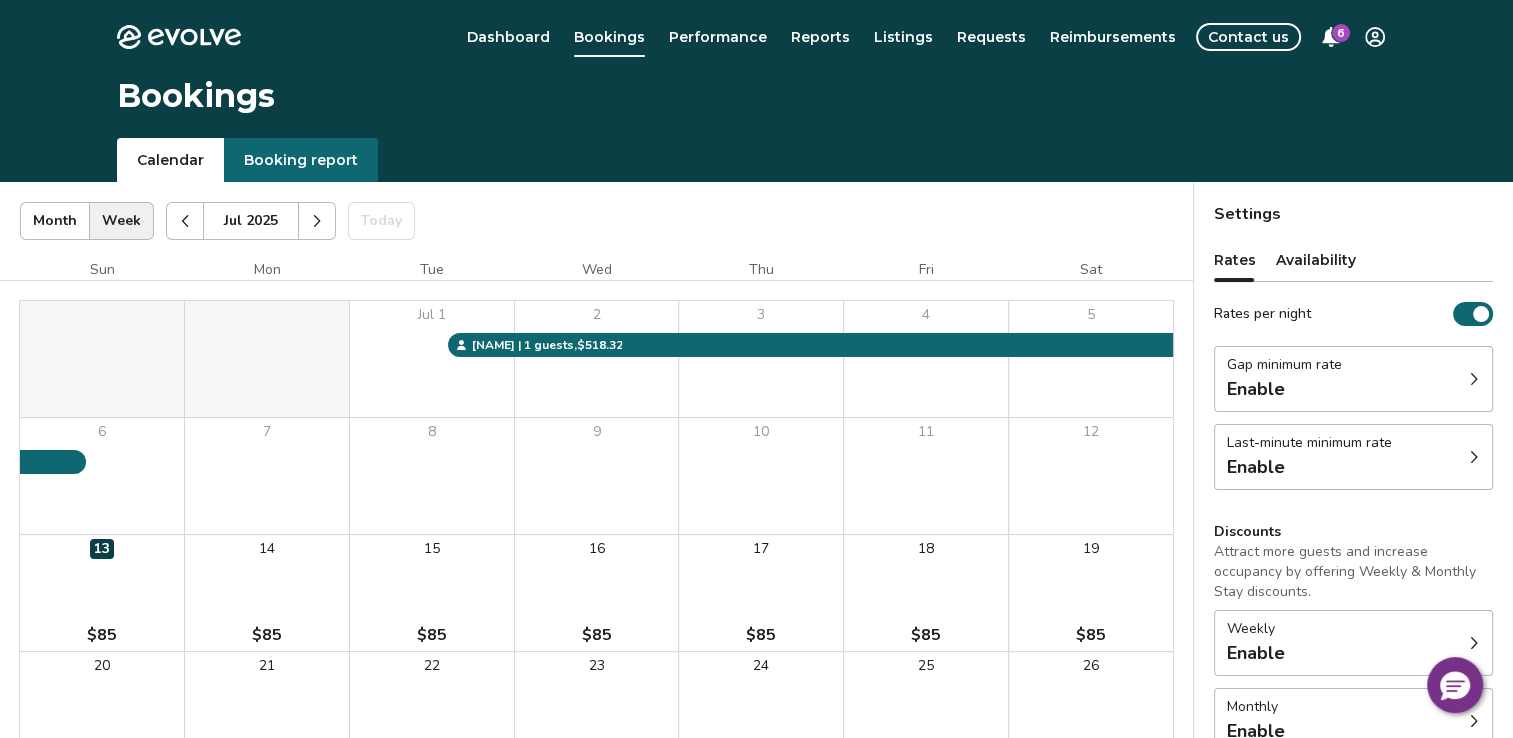 click 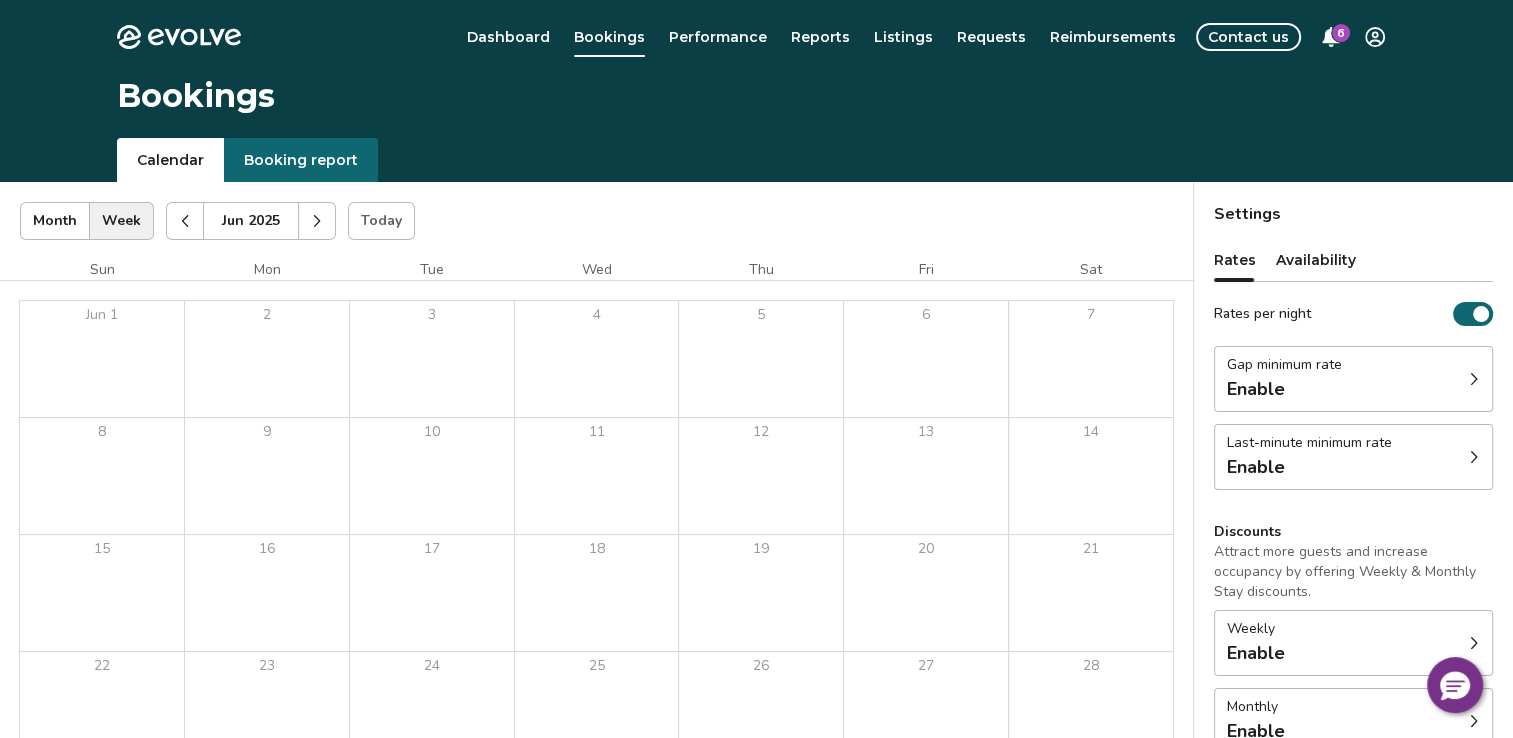 click 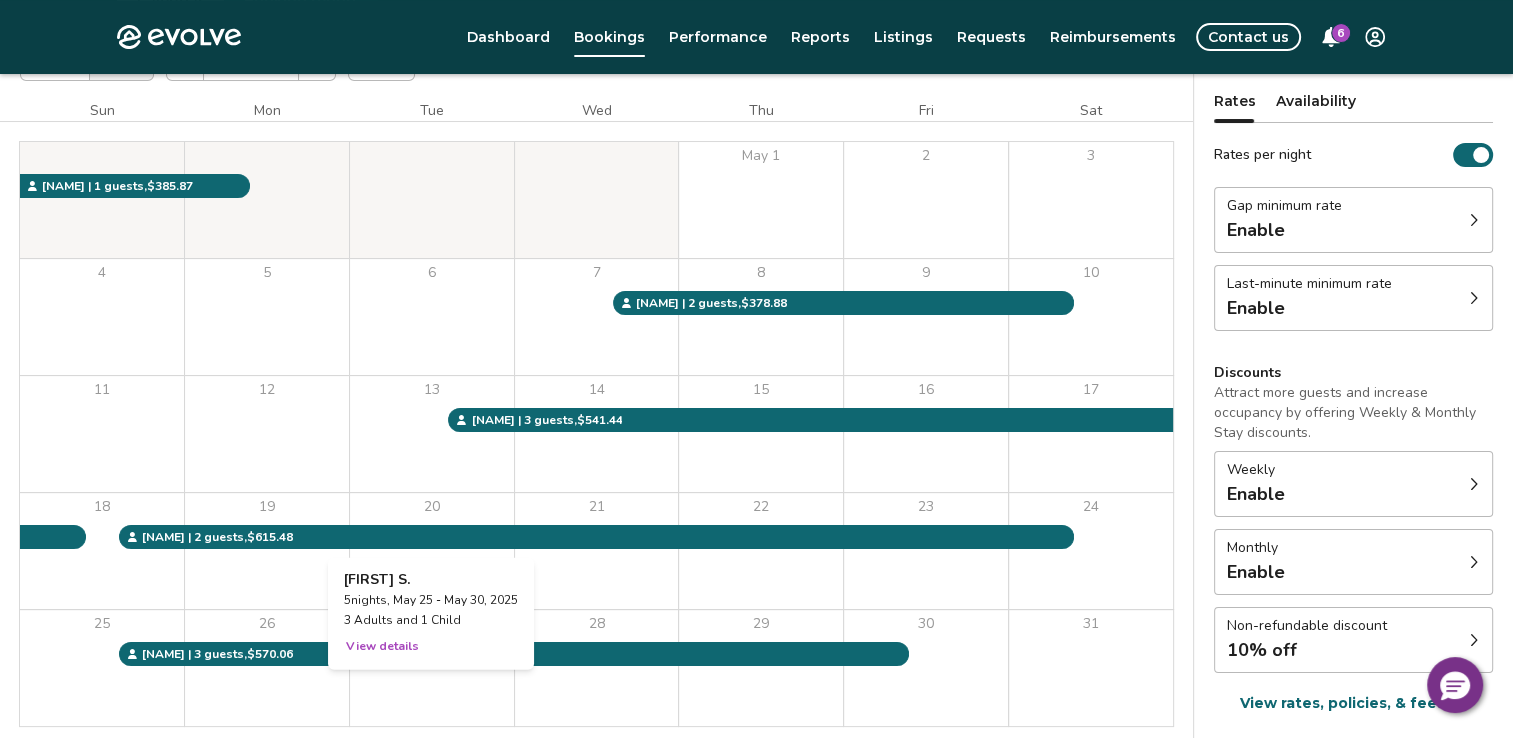 scroll, scrollTop: 0, scrollLeft: 0, axis: both 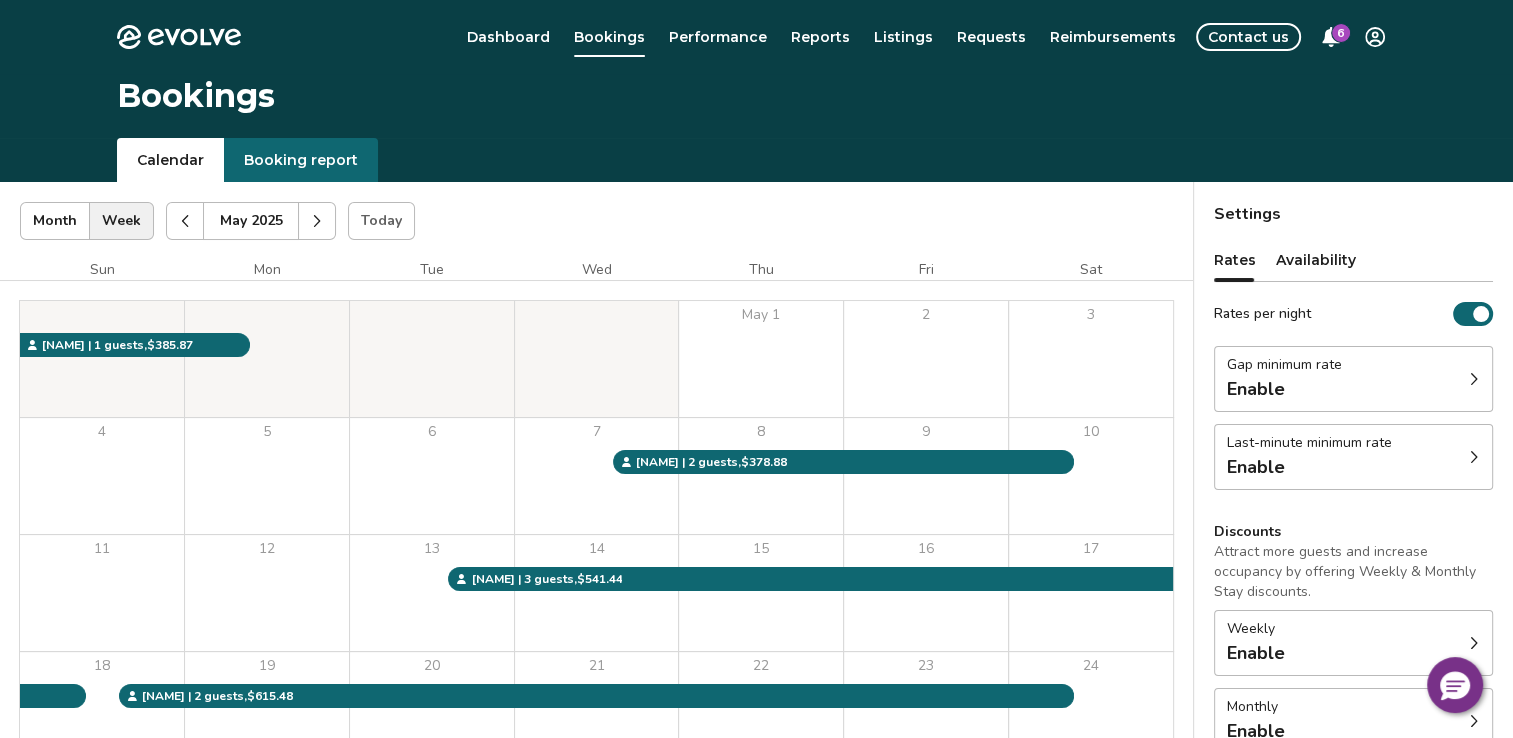 click at bounding box center [317, 221] 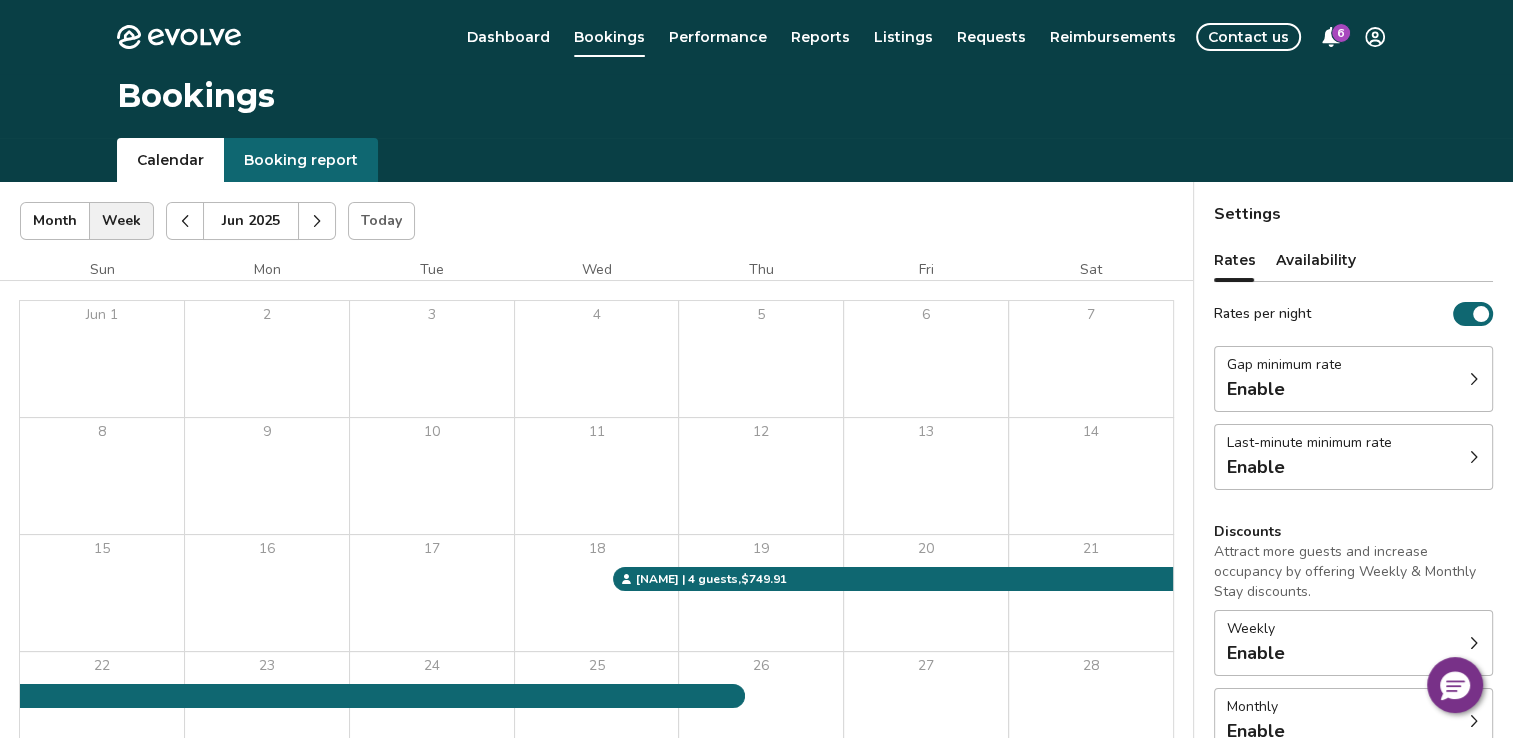 click 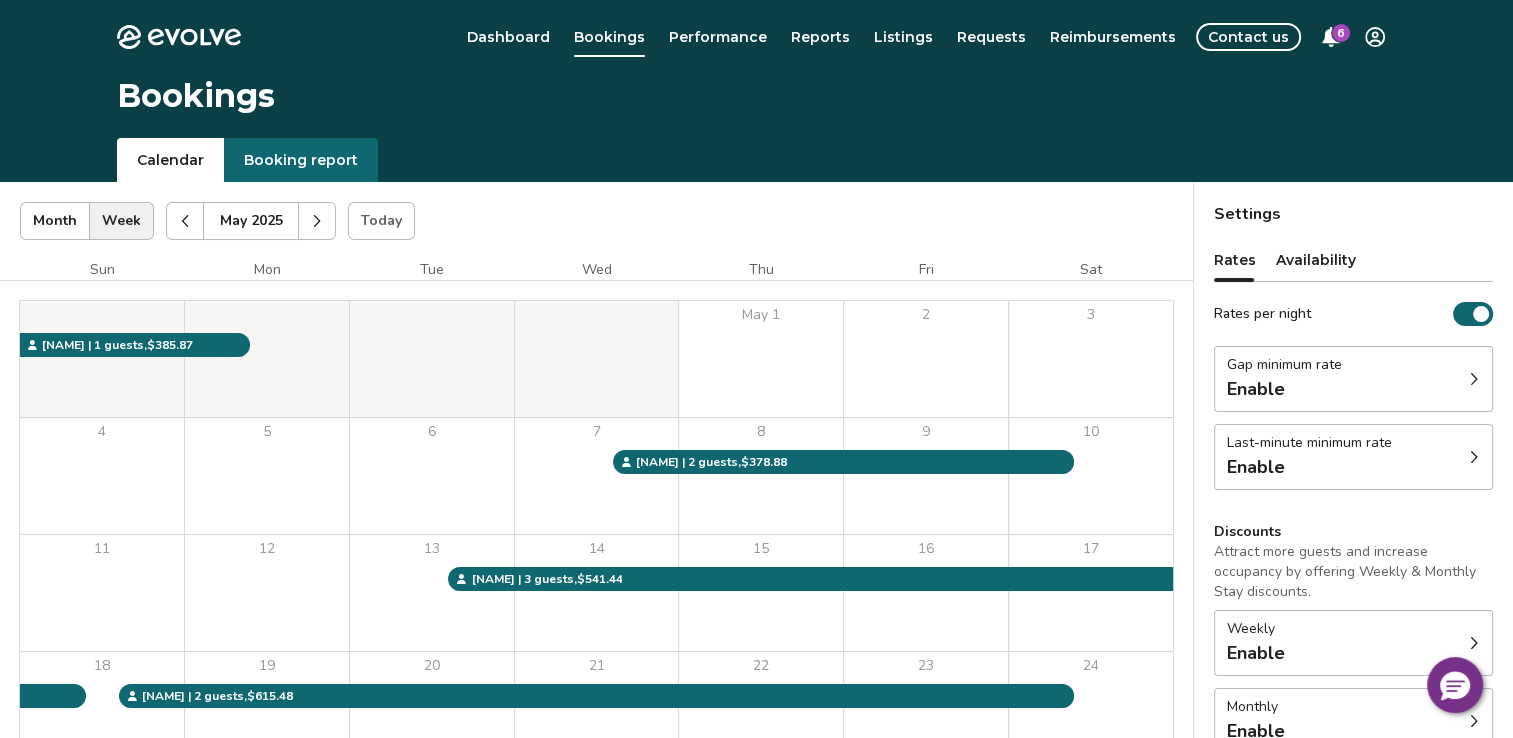 click 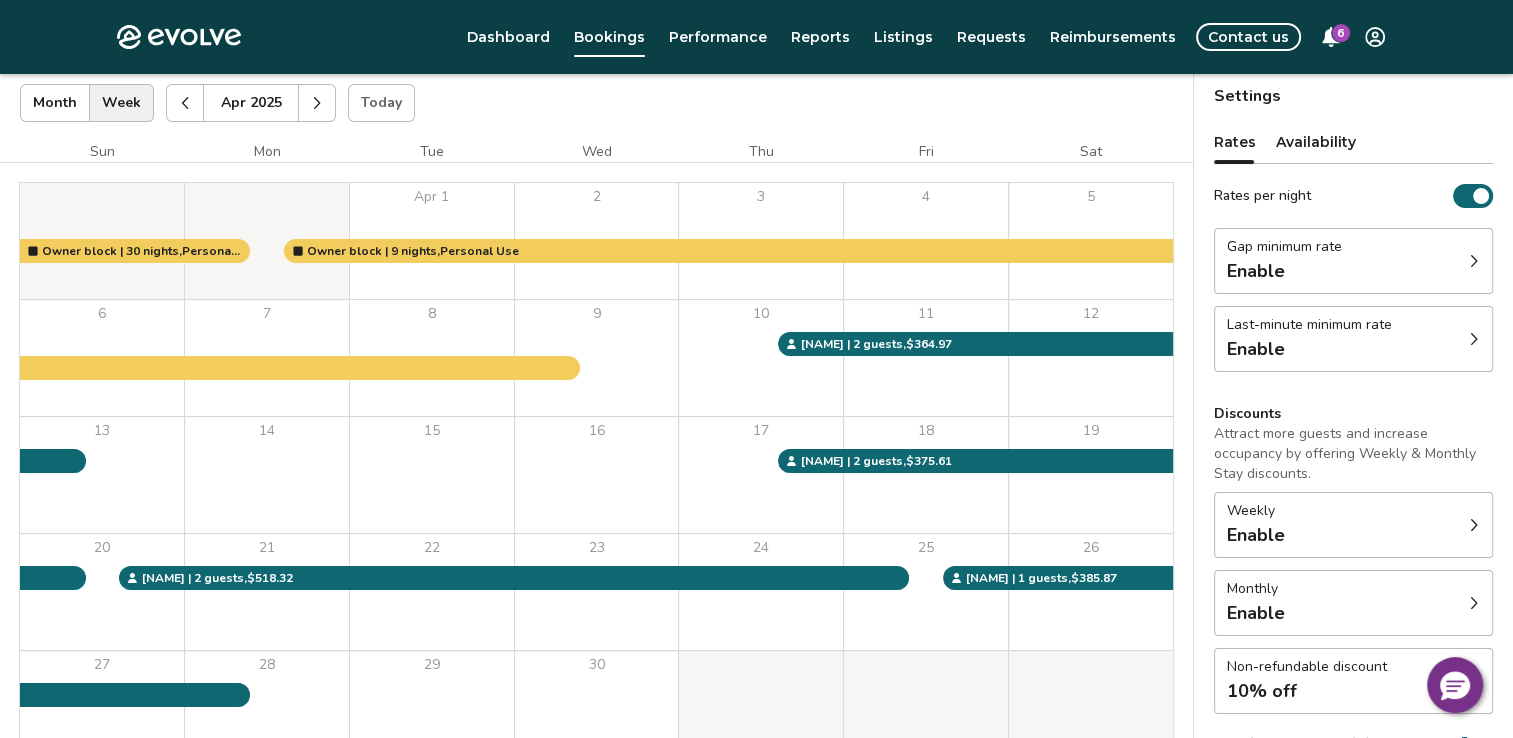 scroll, scrollTop: 112, scrollLeft: 0, axis: vertical 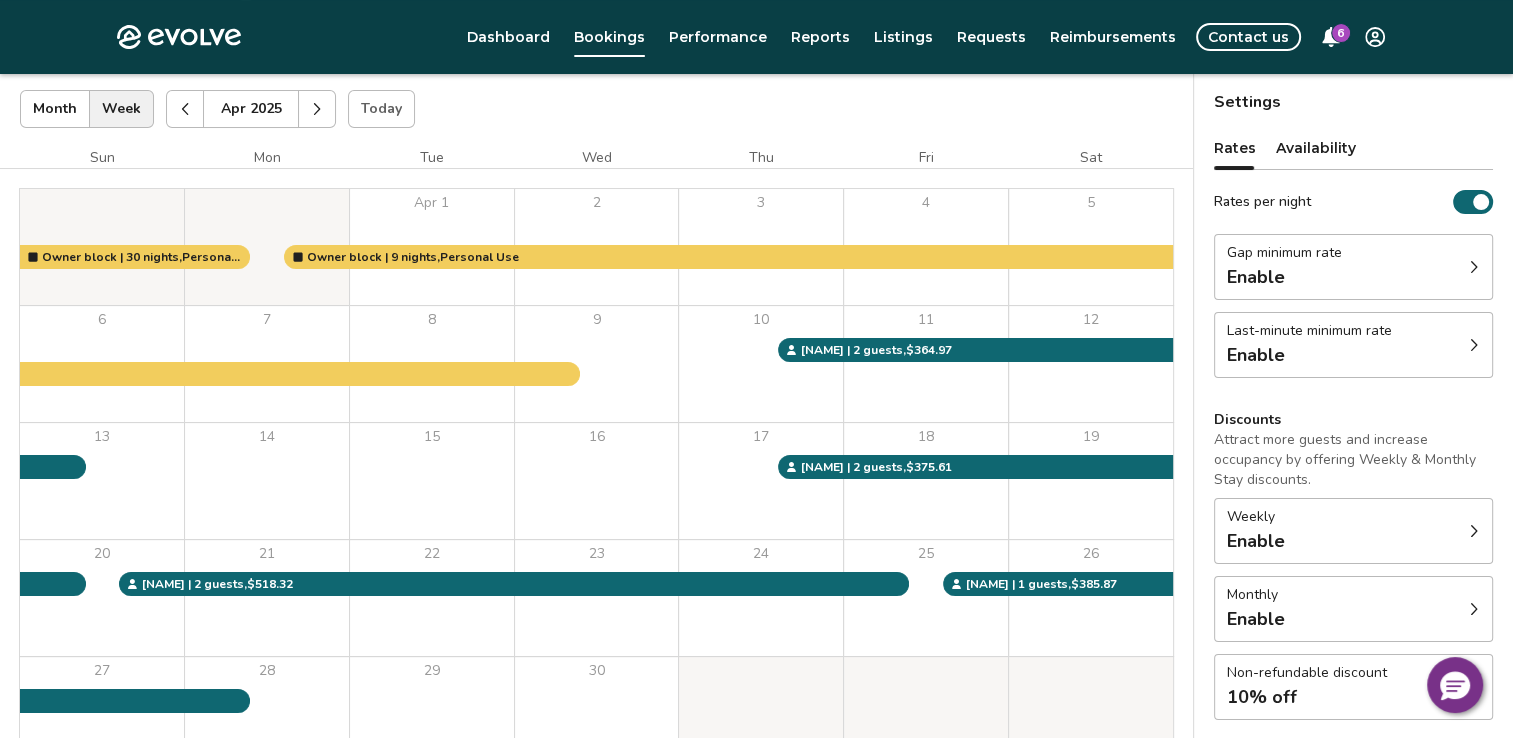 click at bounding box center [317, 109] 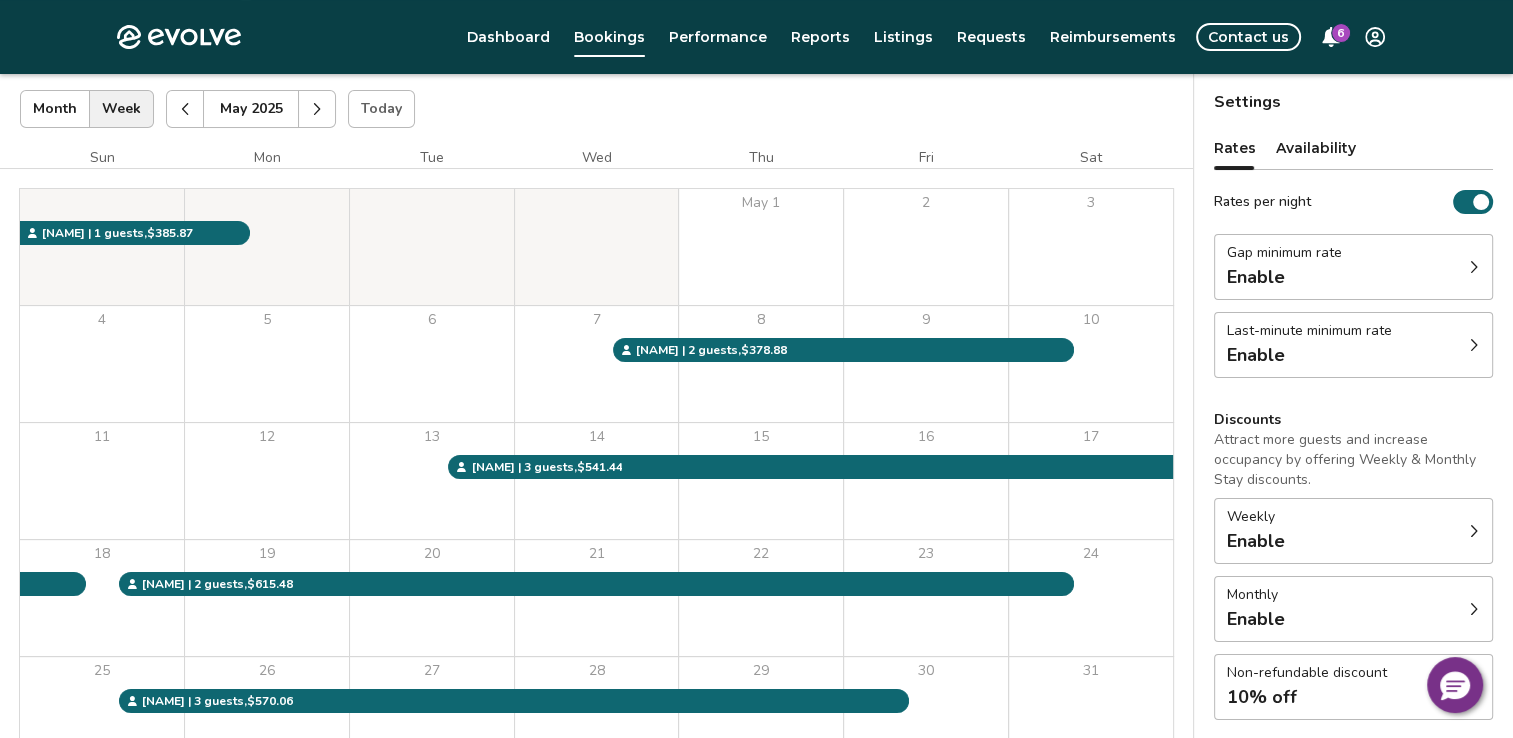 click 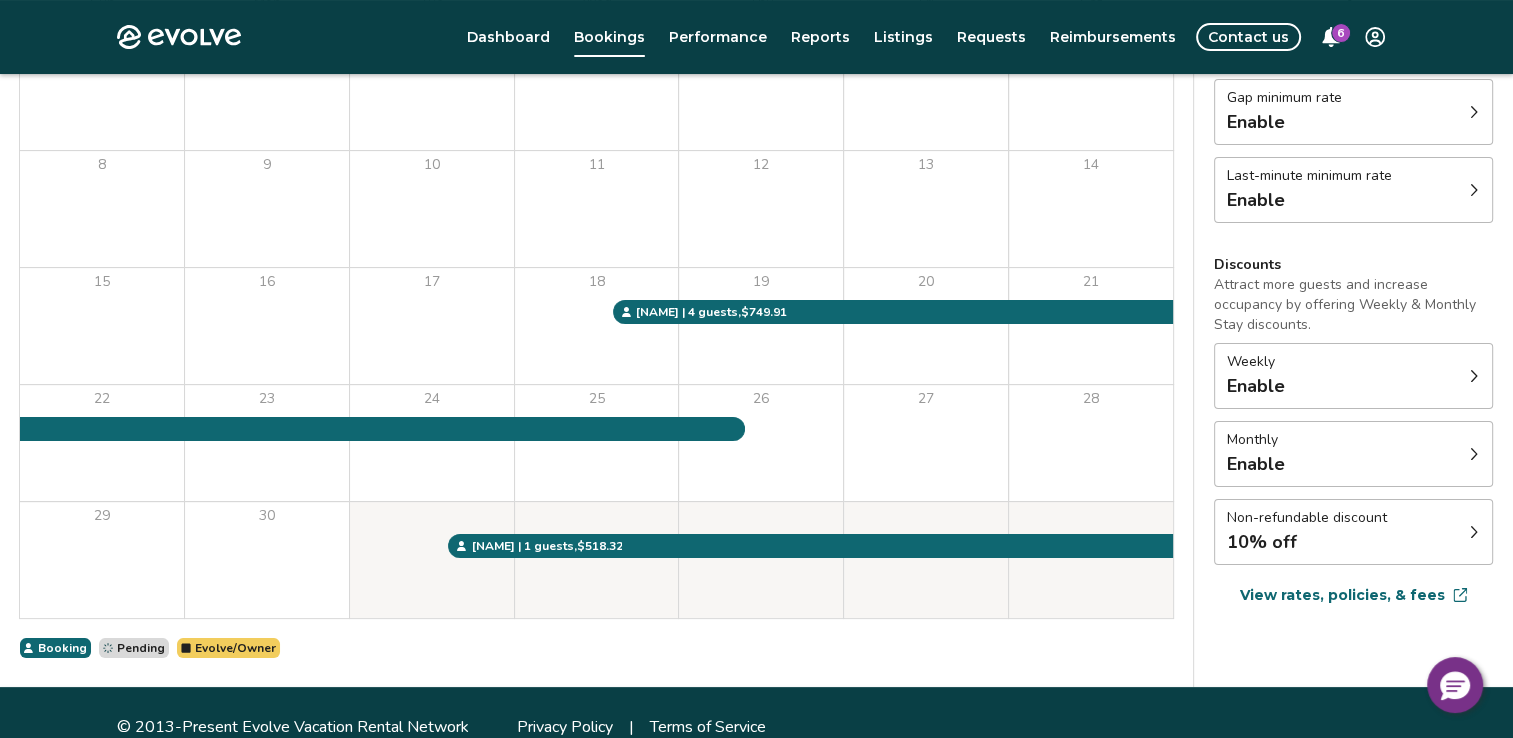 scroll, scrollTop: 268, scrollLeft: 0, axis: vertical 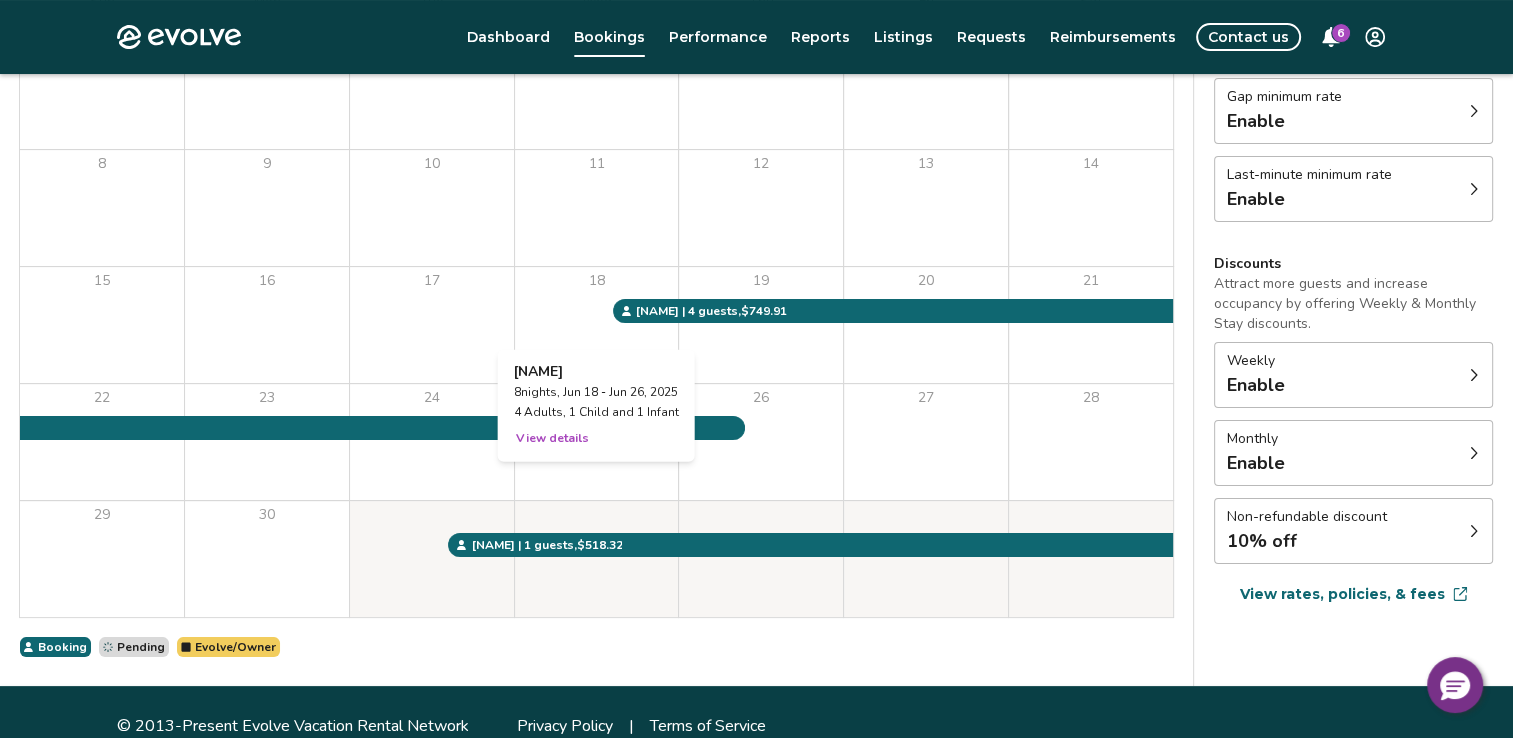 click on "View details" at bounding box center (552, 438) 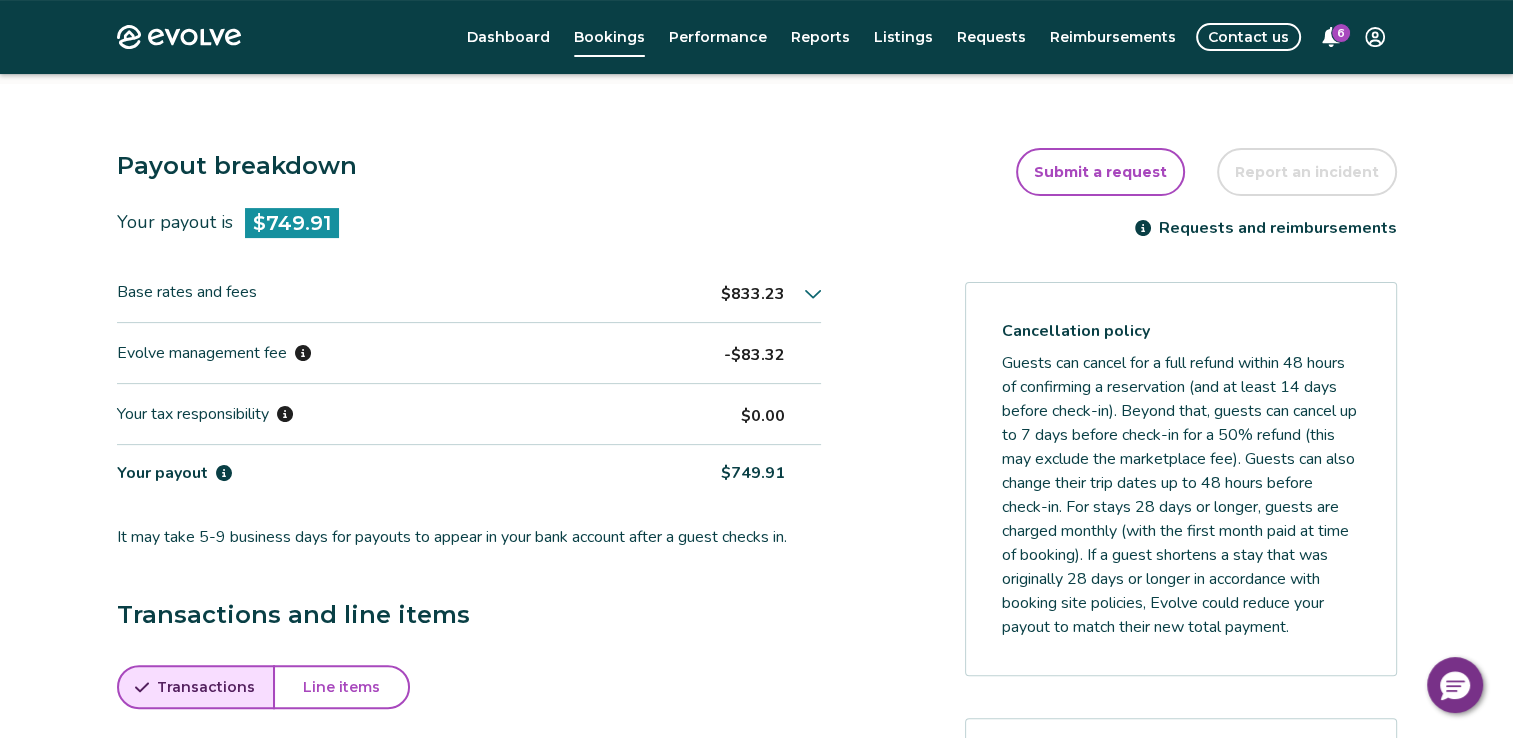 scroll, scrollTop: 469, scrollLeft: 0, axis: vertical 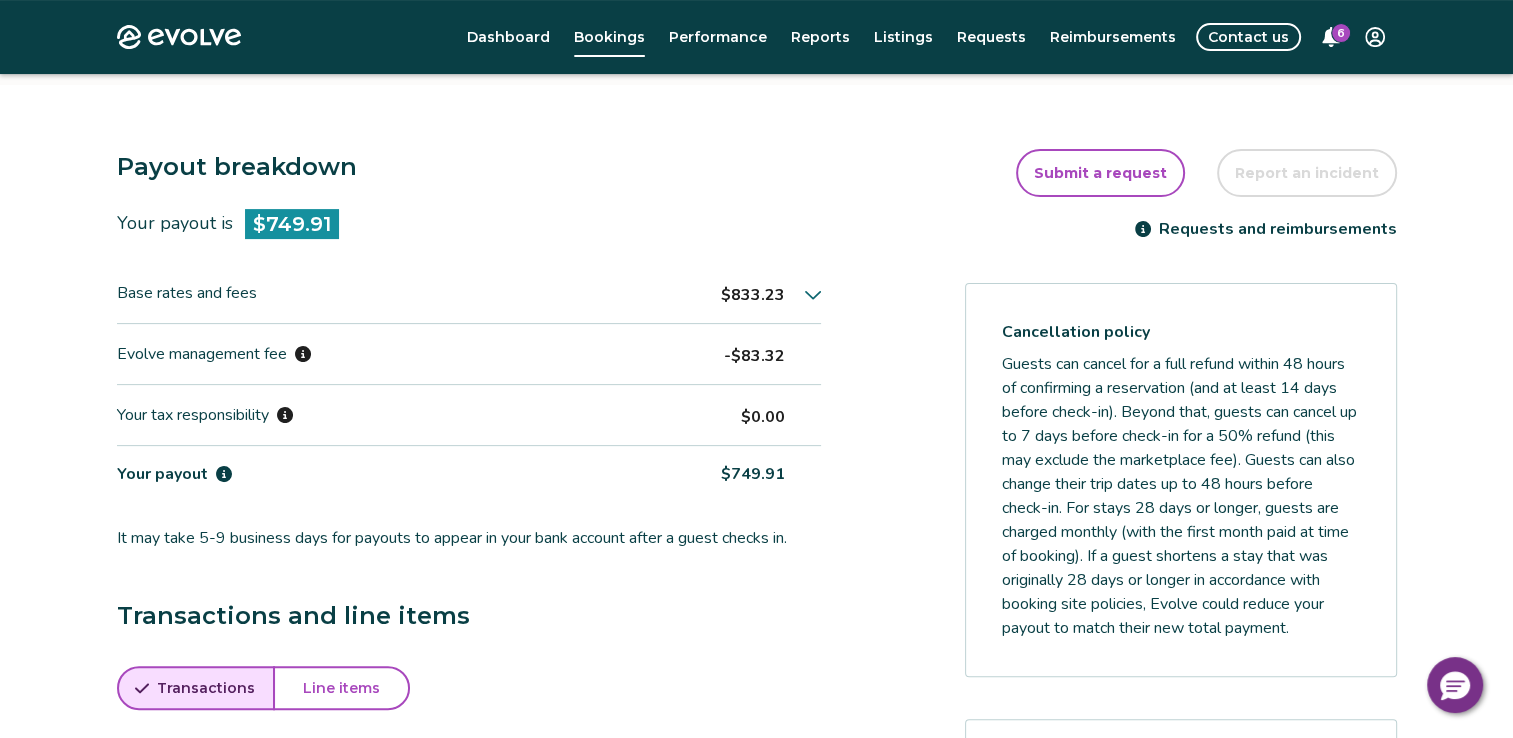 click 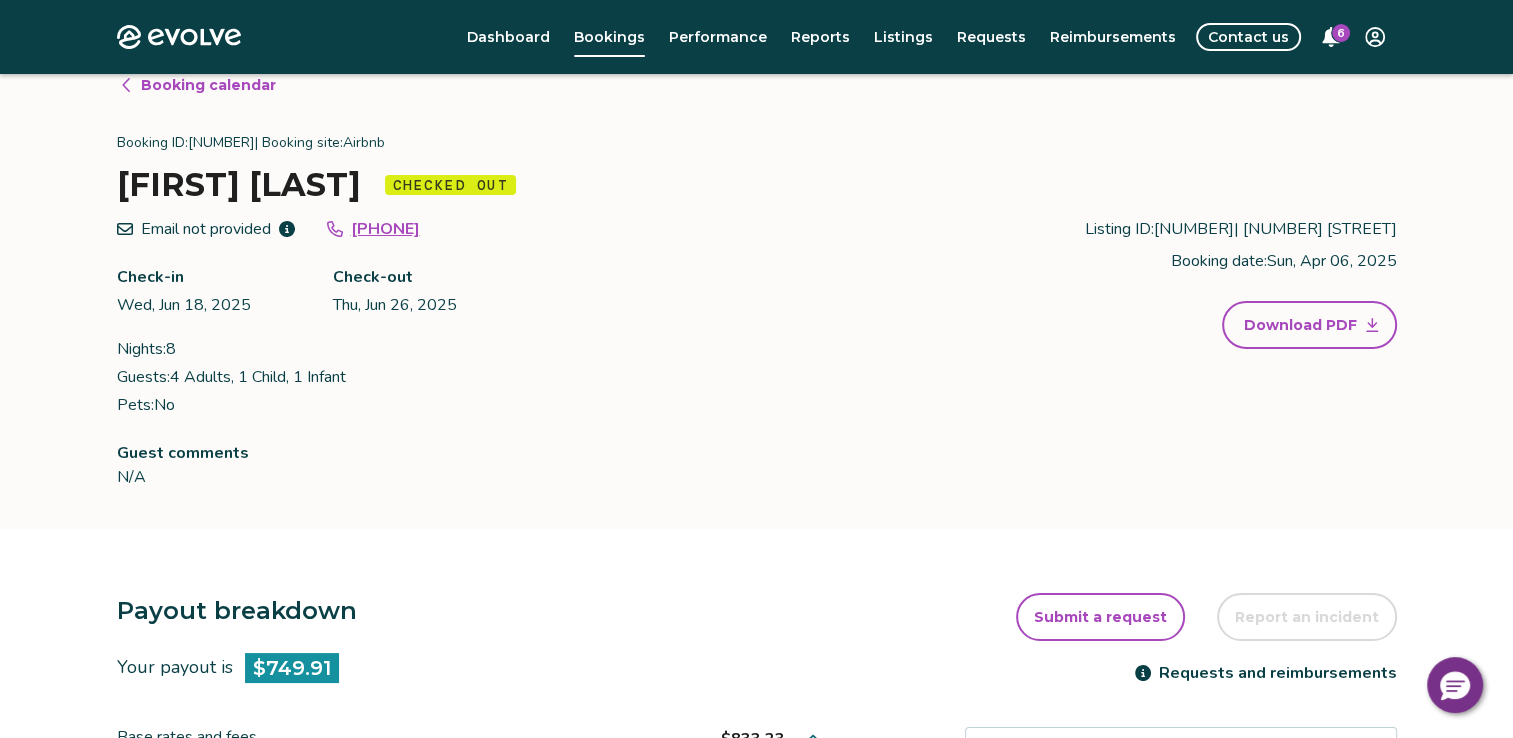 scroll, scrollTop: 0, scrollLeft: 0, axis: both 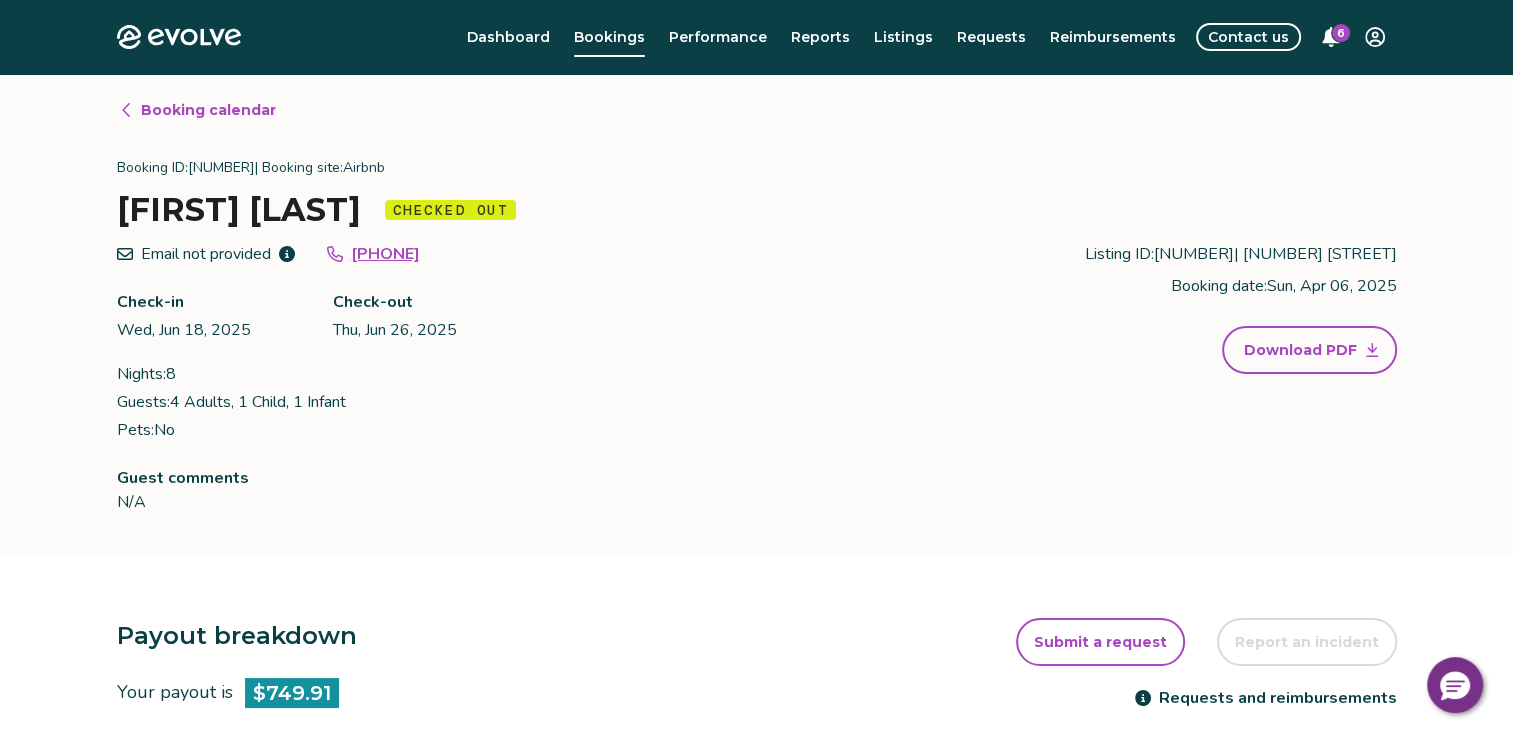 type 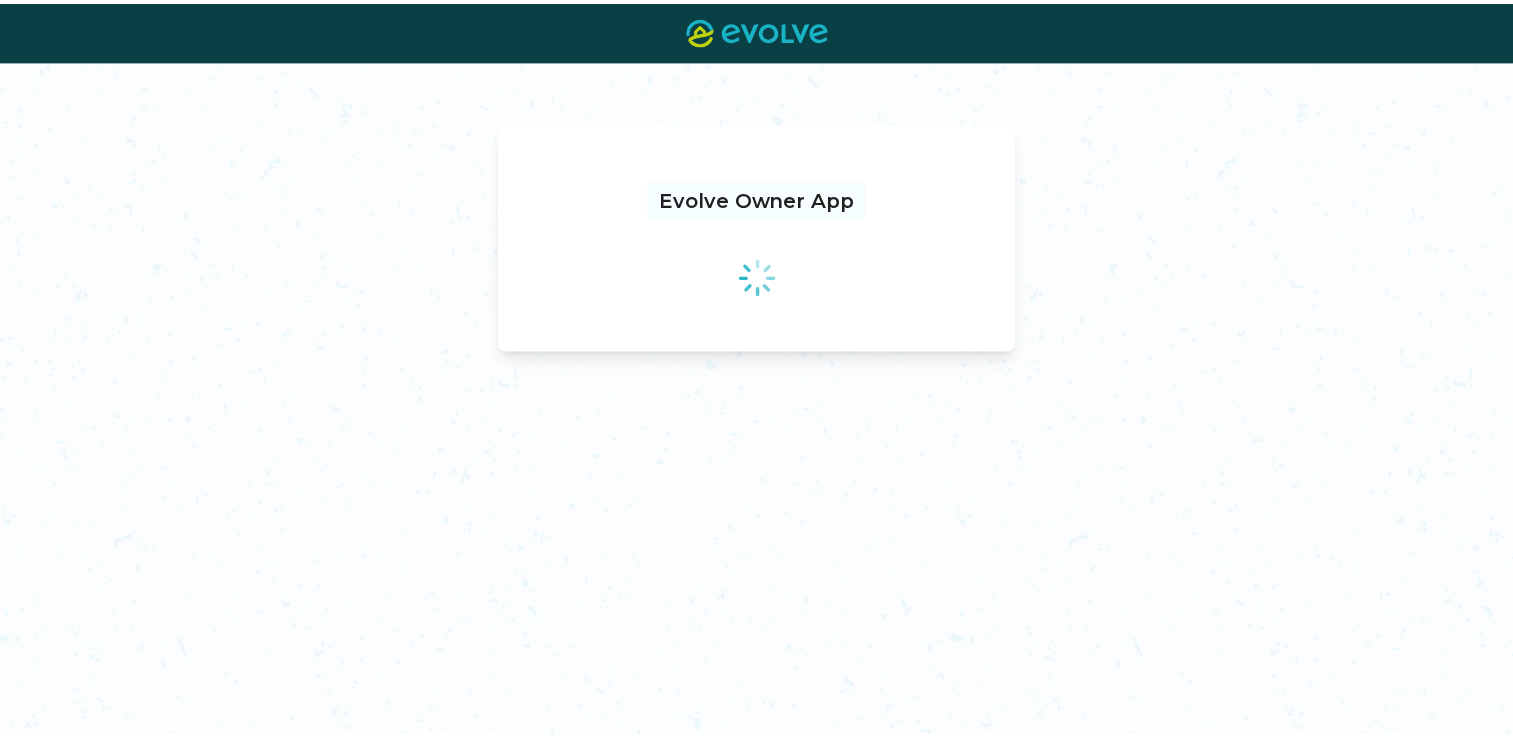 scroll, scrollTop: 0, scrollLeft: 0, axis: both 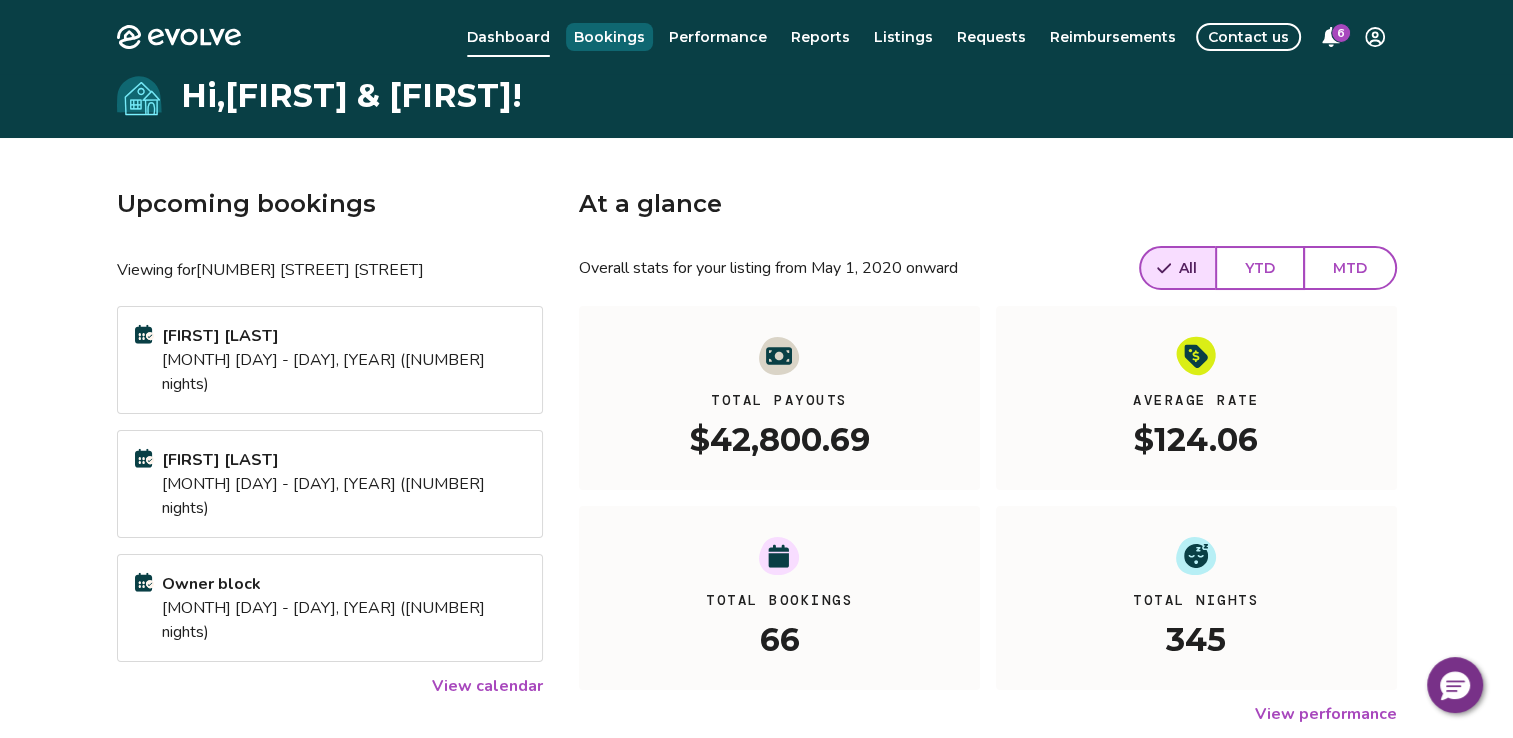 click on "Bookings" at bounding box center (609, 37) 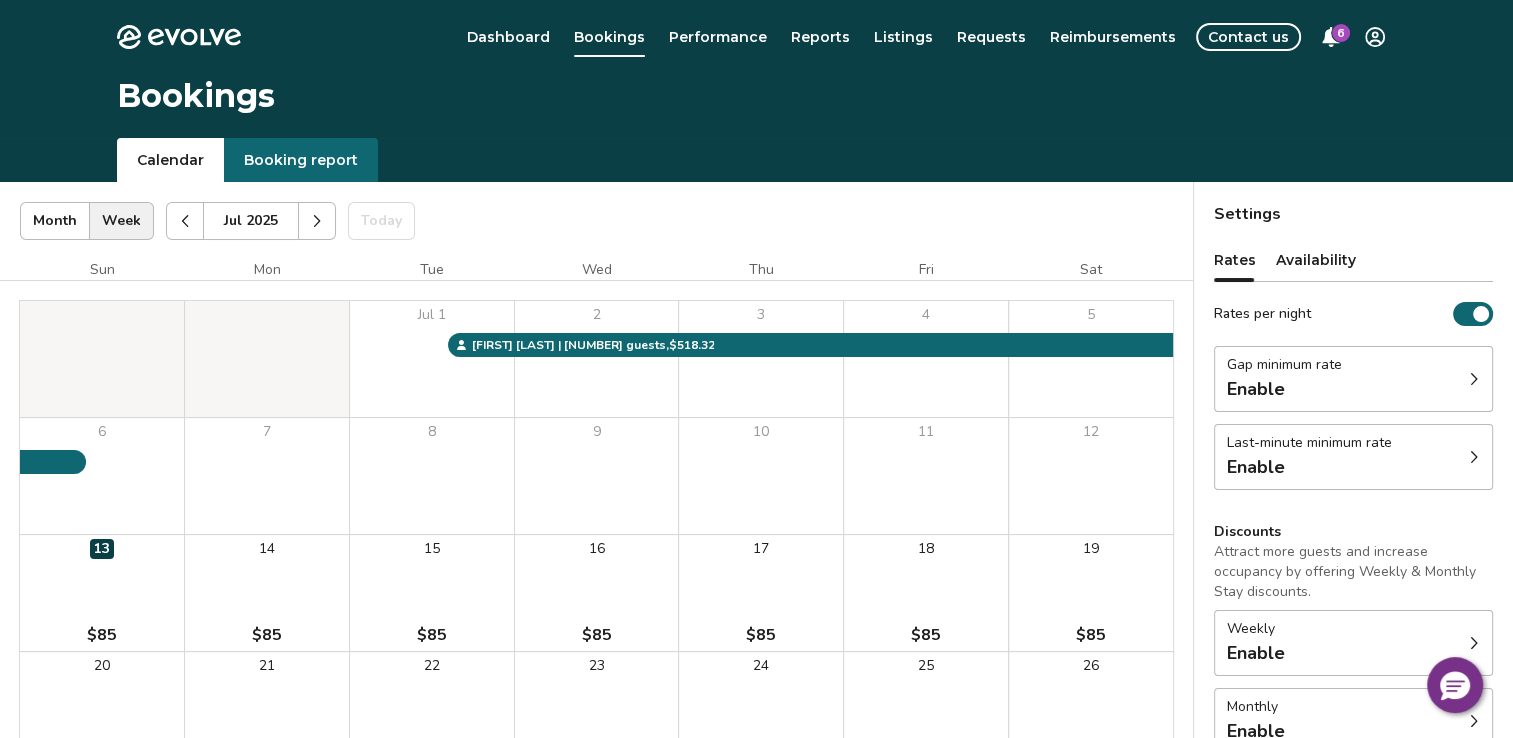 click at bounding box center [185, 221] 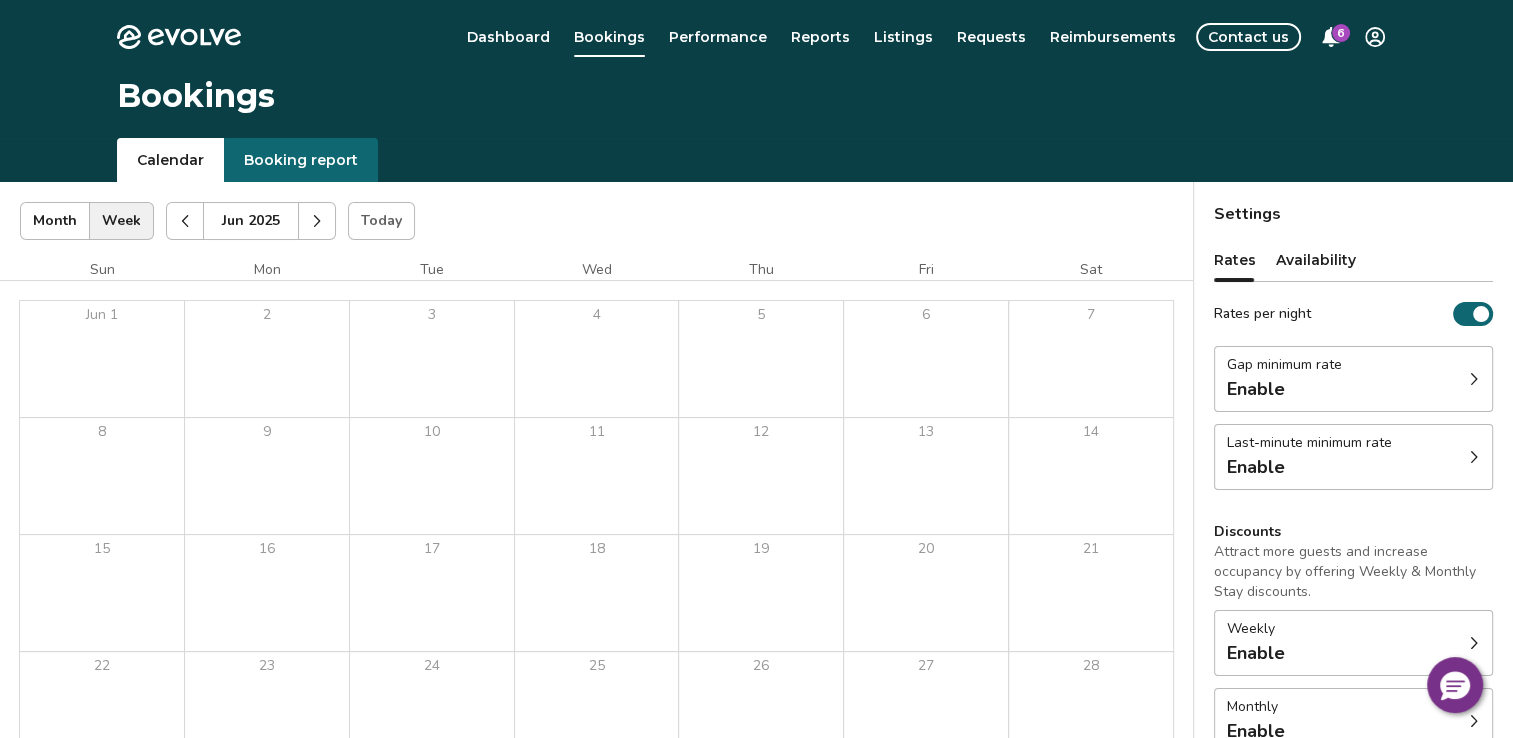 click at bounding box center [185, 221] 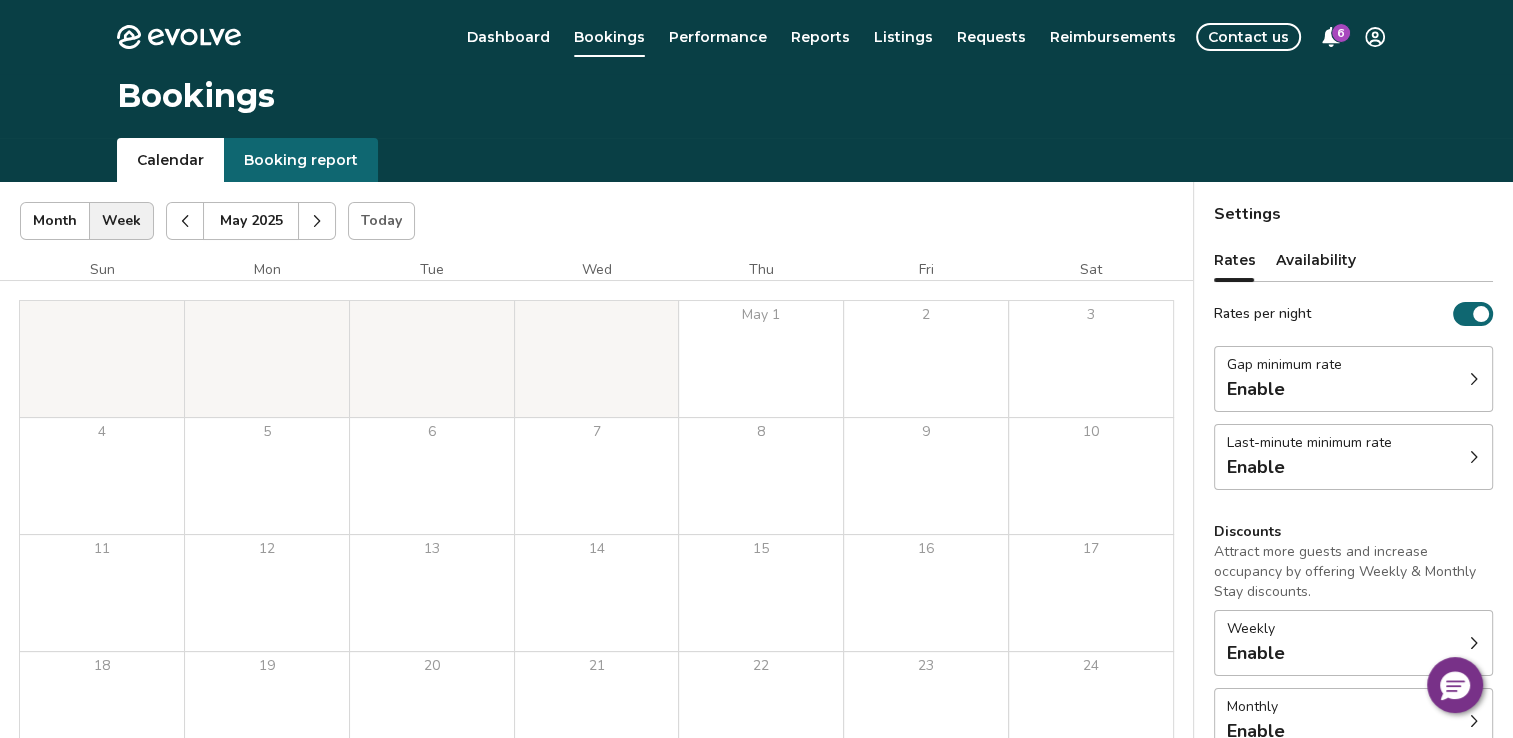 click at bounding box center (185, 221) 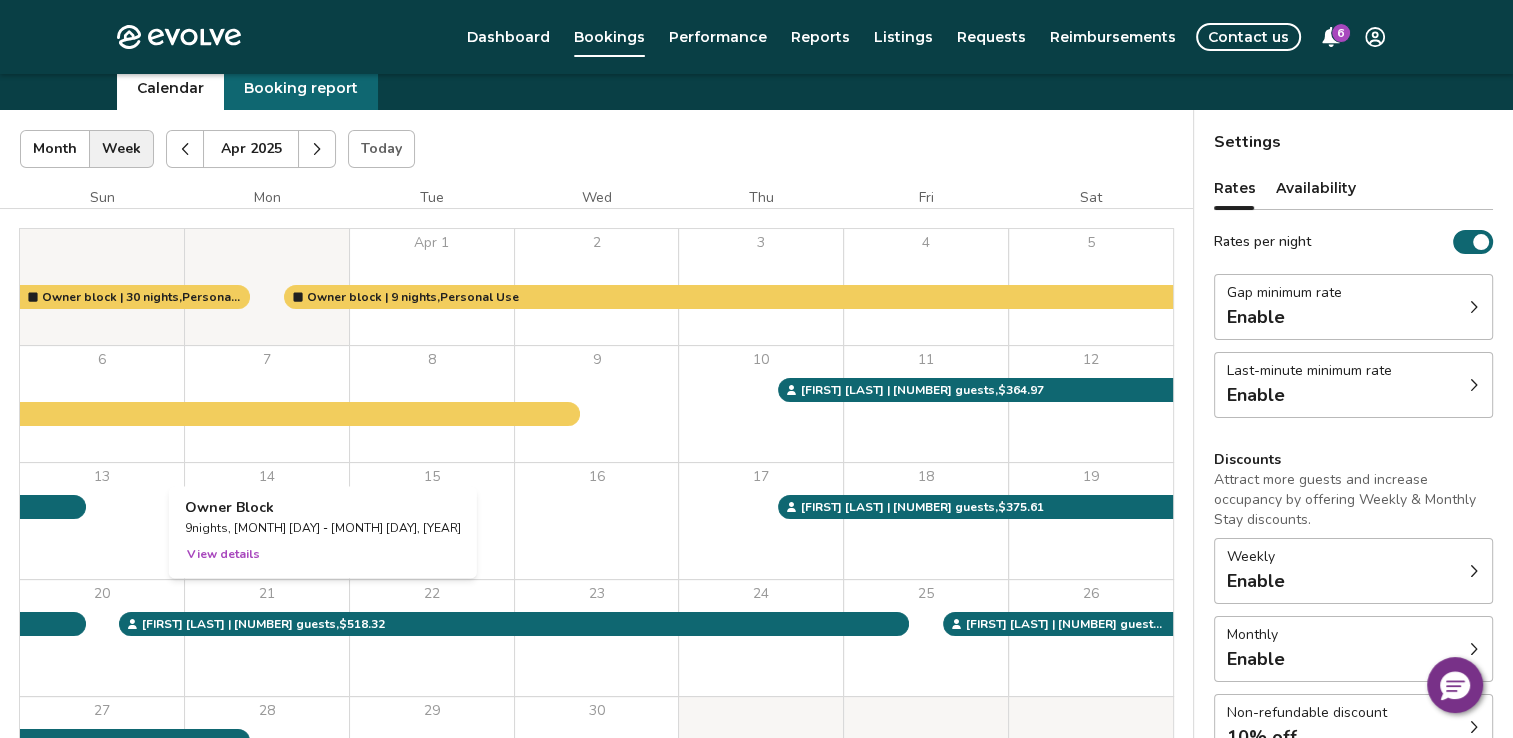 scroll, scrollTop: 0, scrollLeft: 0, axis: both 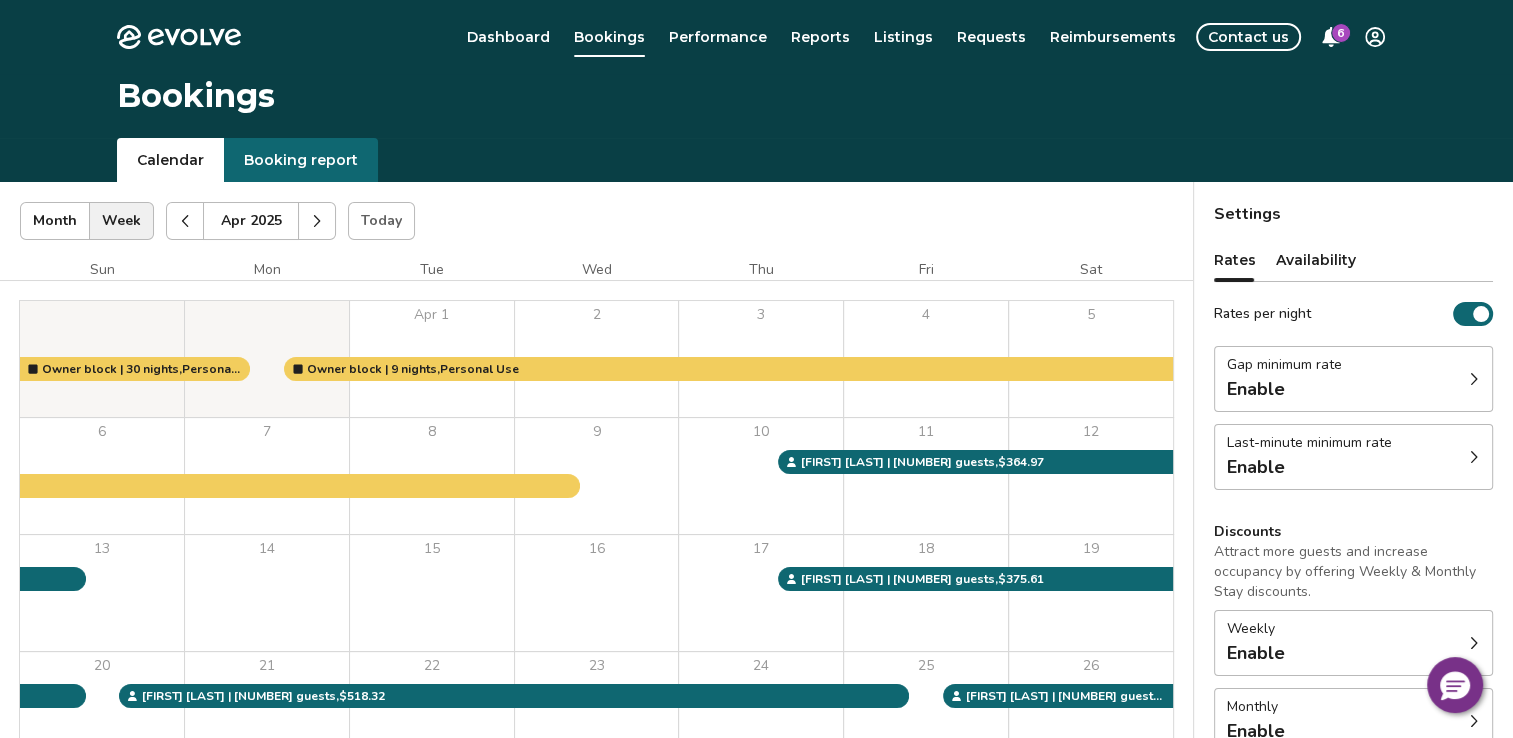 click at bounding box center [317, 221] 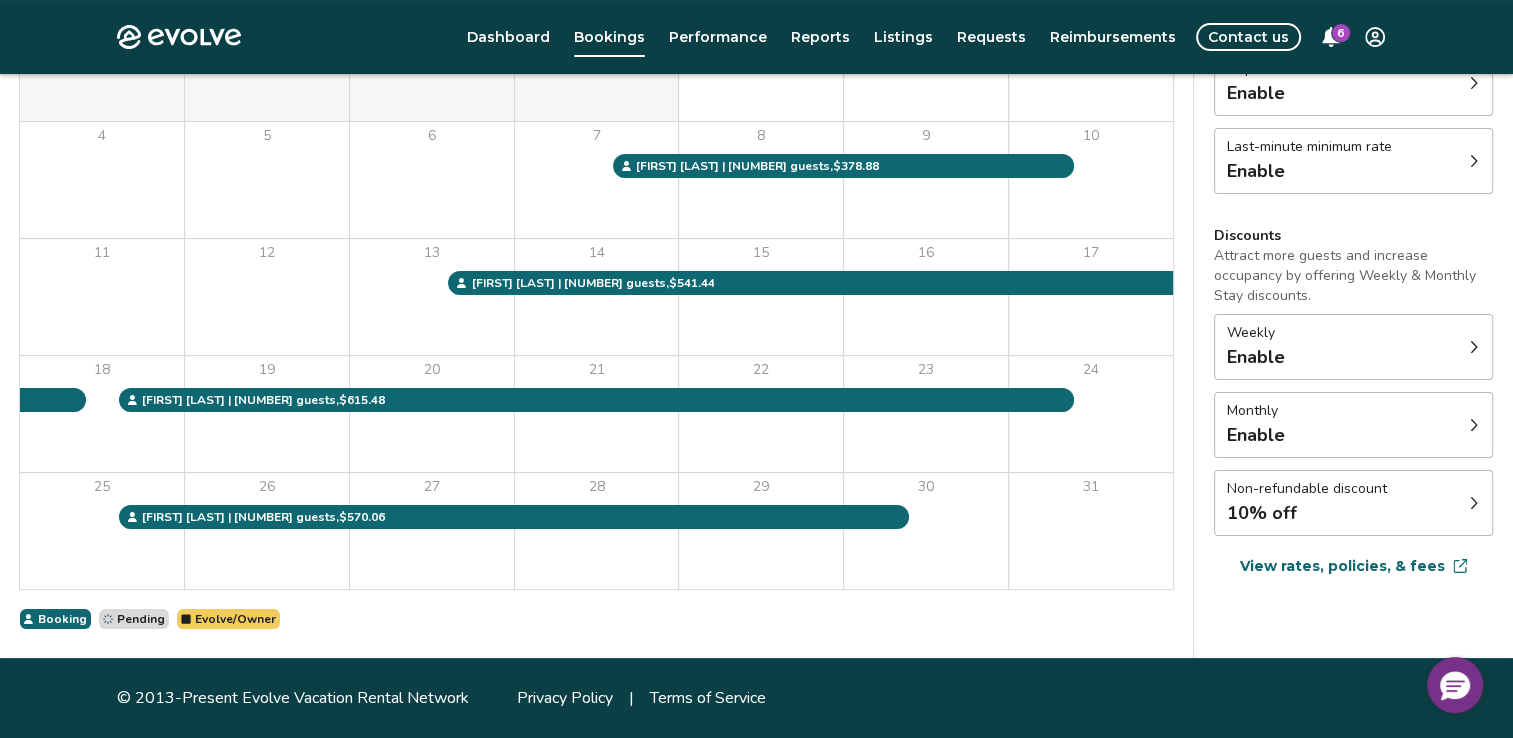 scroll, scrollTop: 0, scrollLeft: 0, axis: both 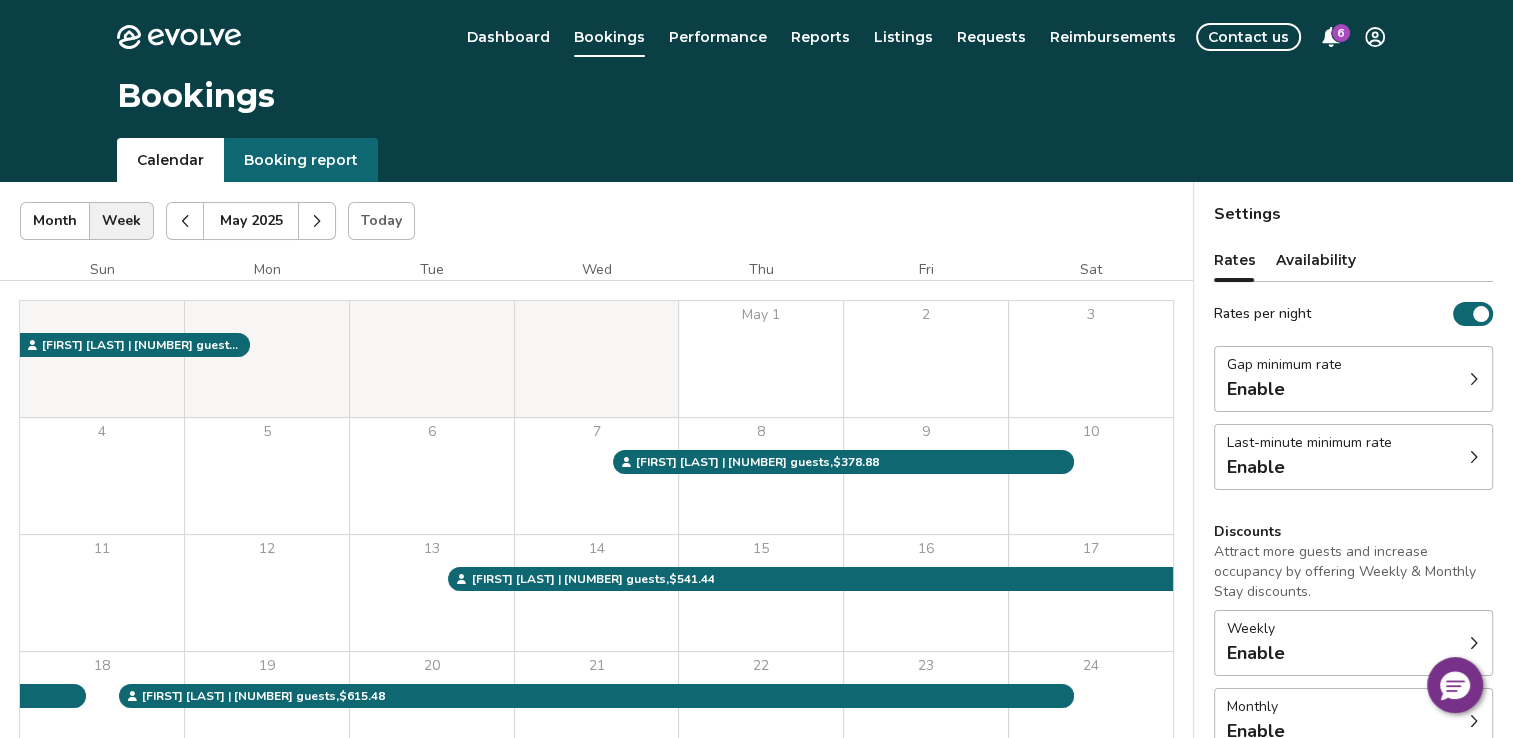 click at bounding box center (317, 221) 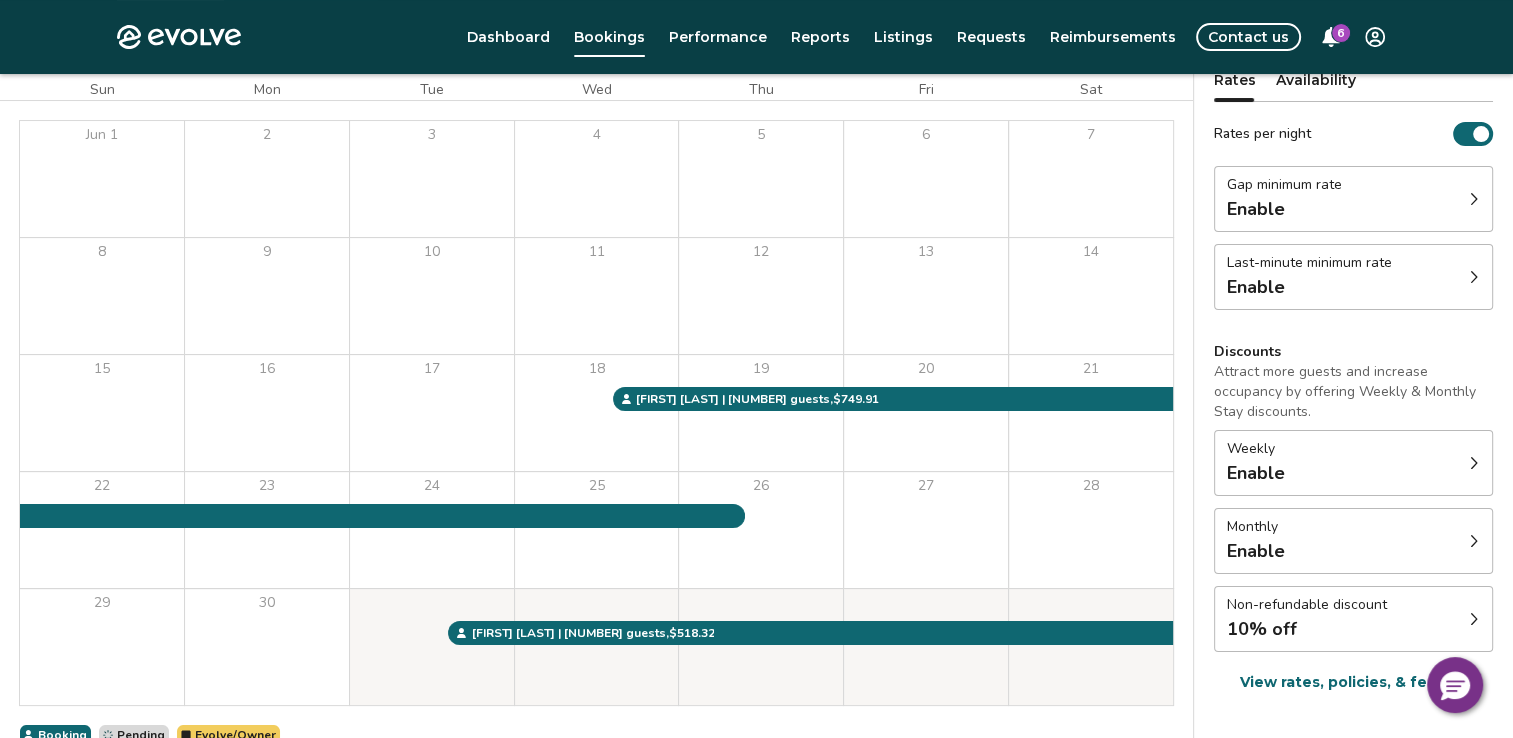 scroll, scrollTop: 182, scrollLeft: 0, axis: vertical 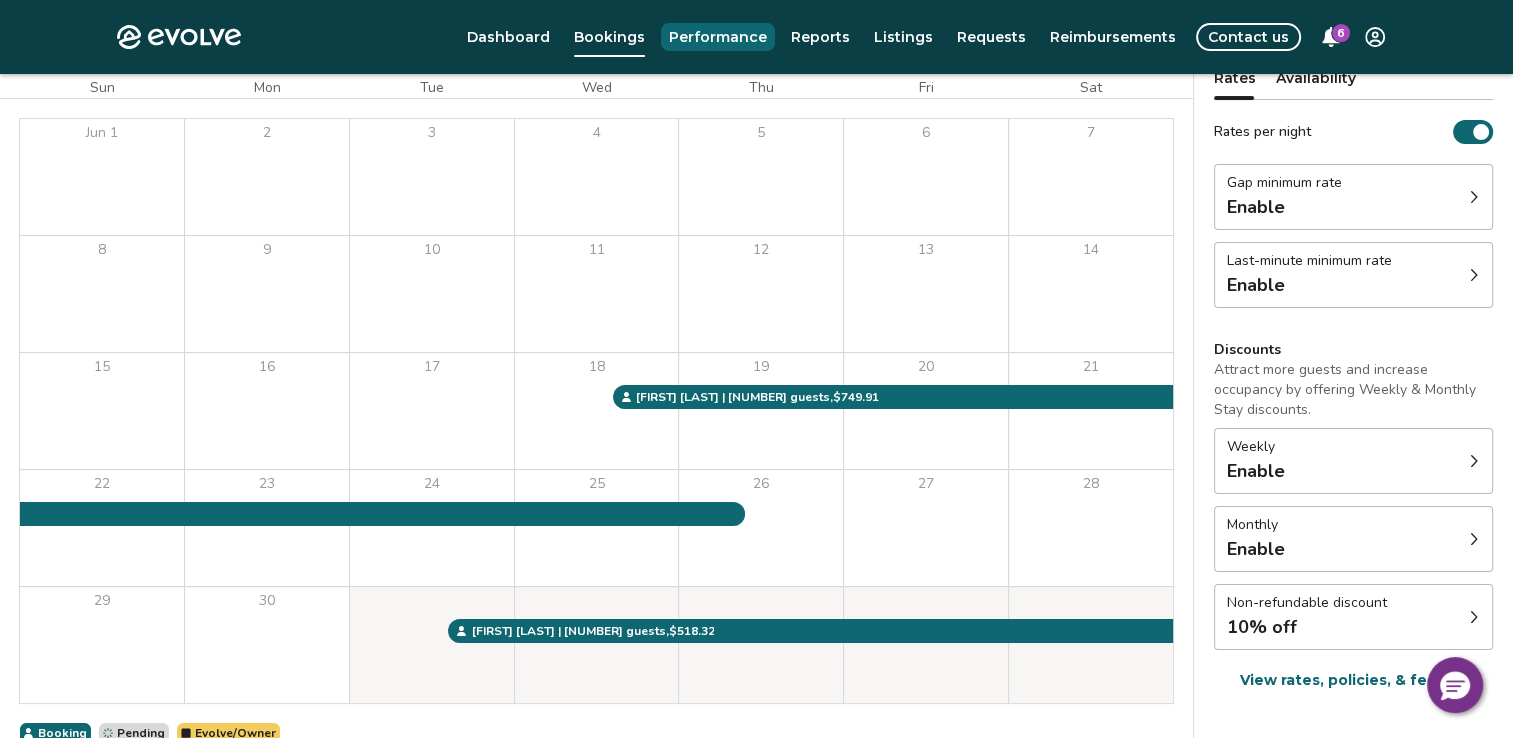click on "Performance" at bounding box center (718, 37) 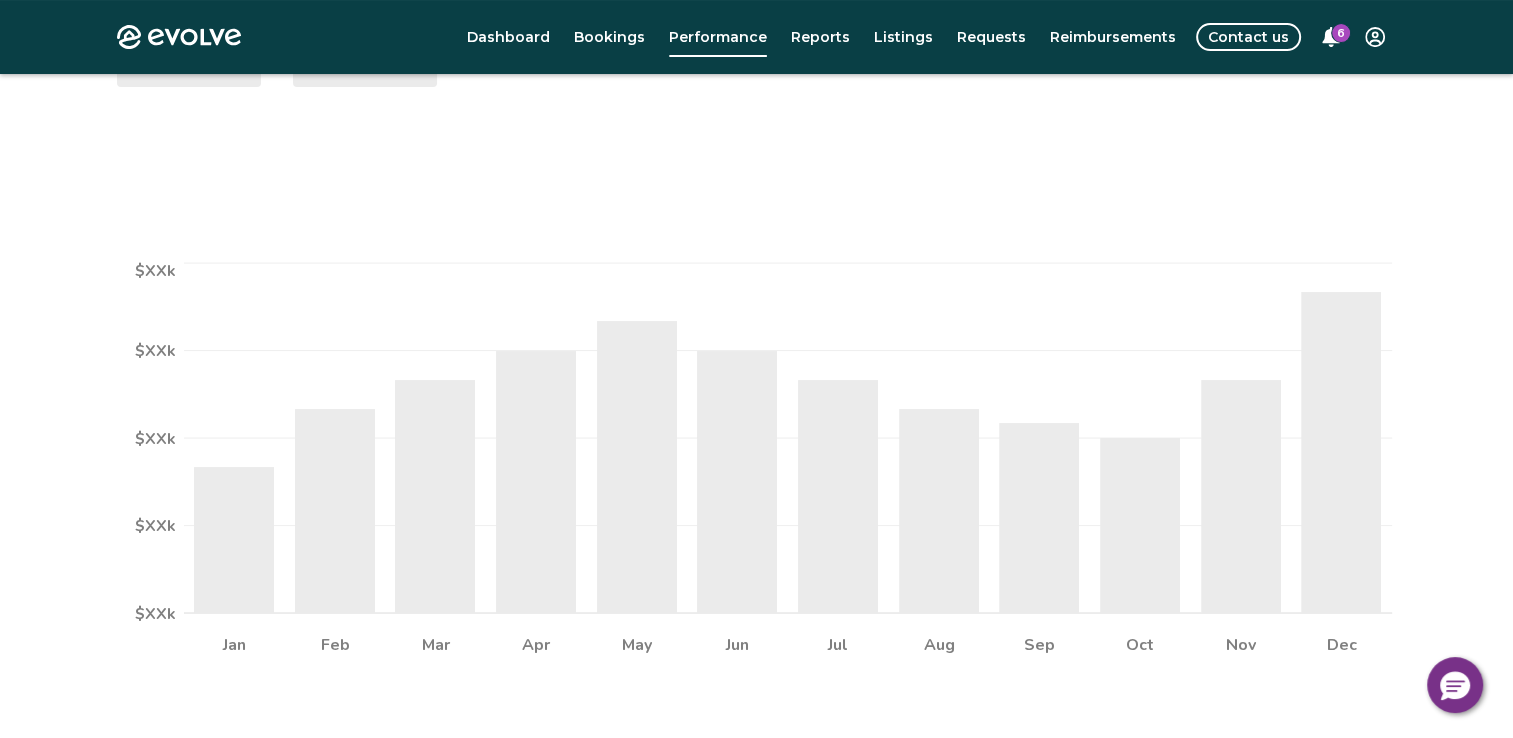 scroll, scrollTop: 247, scrollLeft: 0, axis: vertical 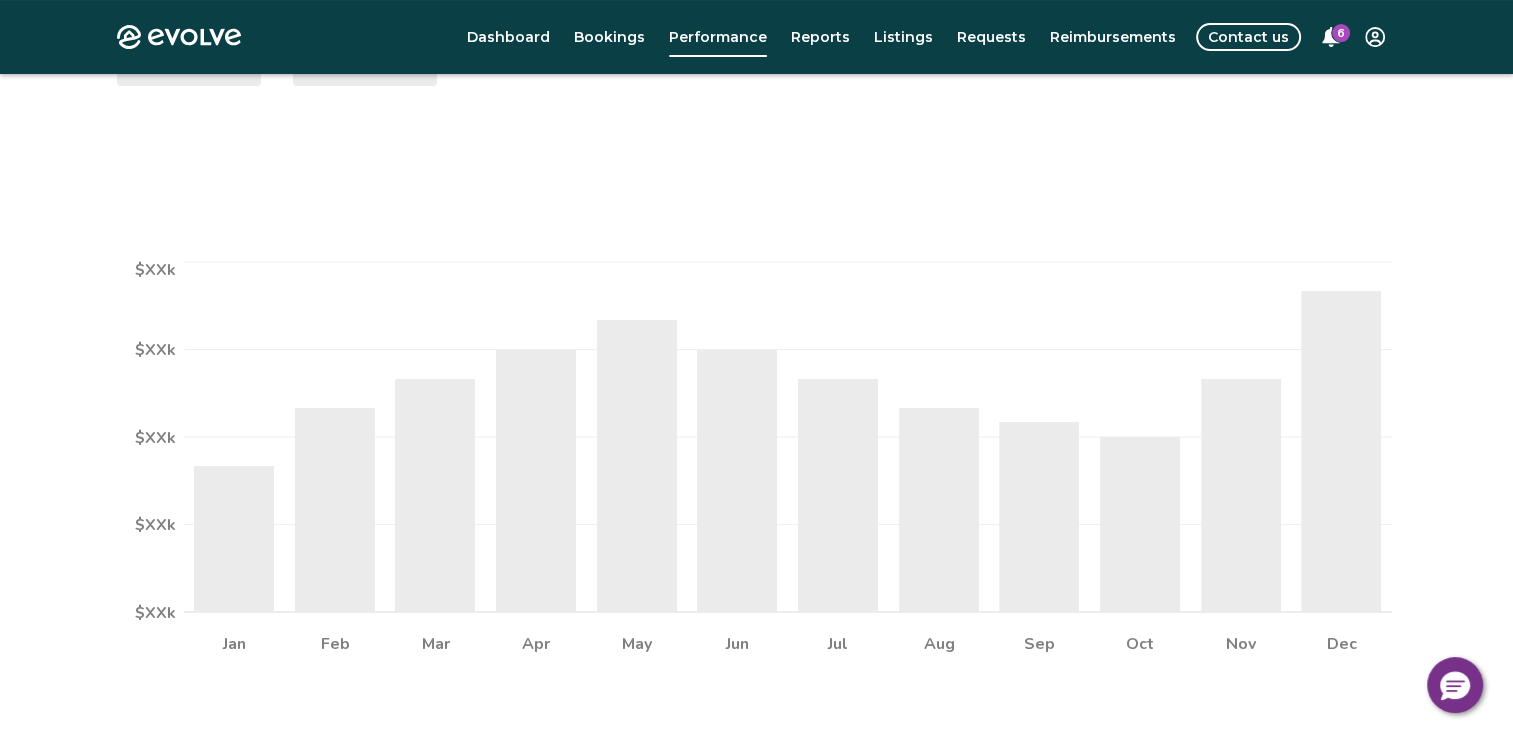 select on "****" 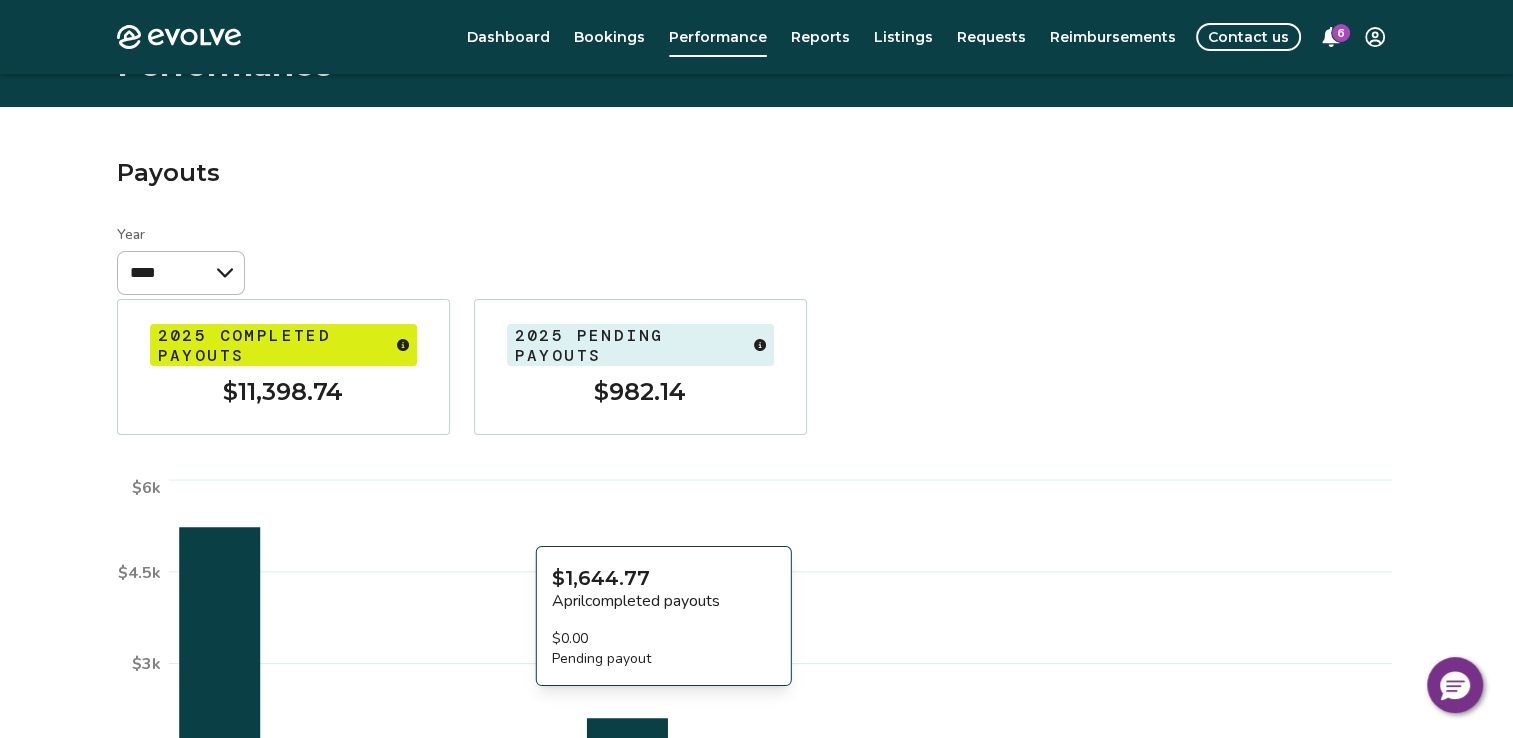 scroll, scrollTop: 30, scrollLeft: 0, axis: vertical 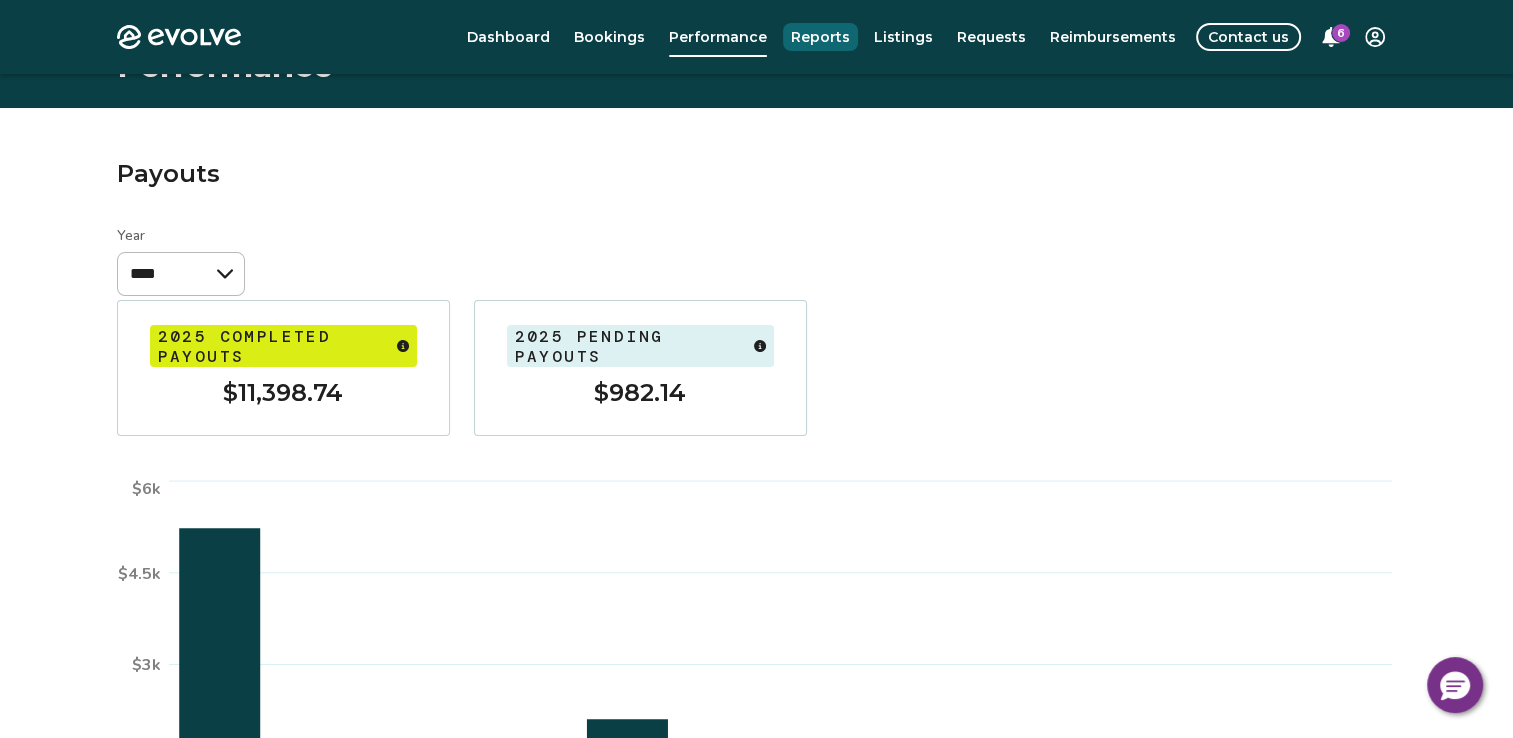 click on "Reports" at bounding box center (820, 37) 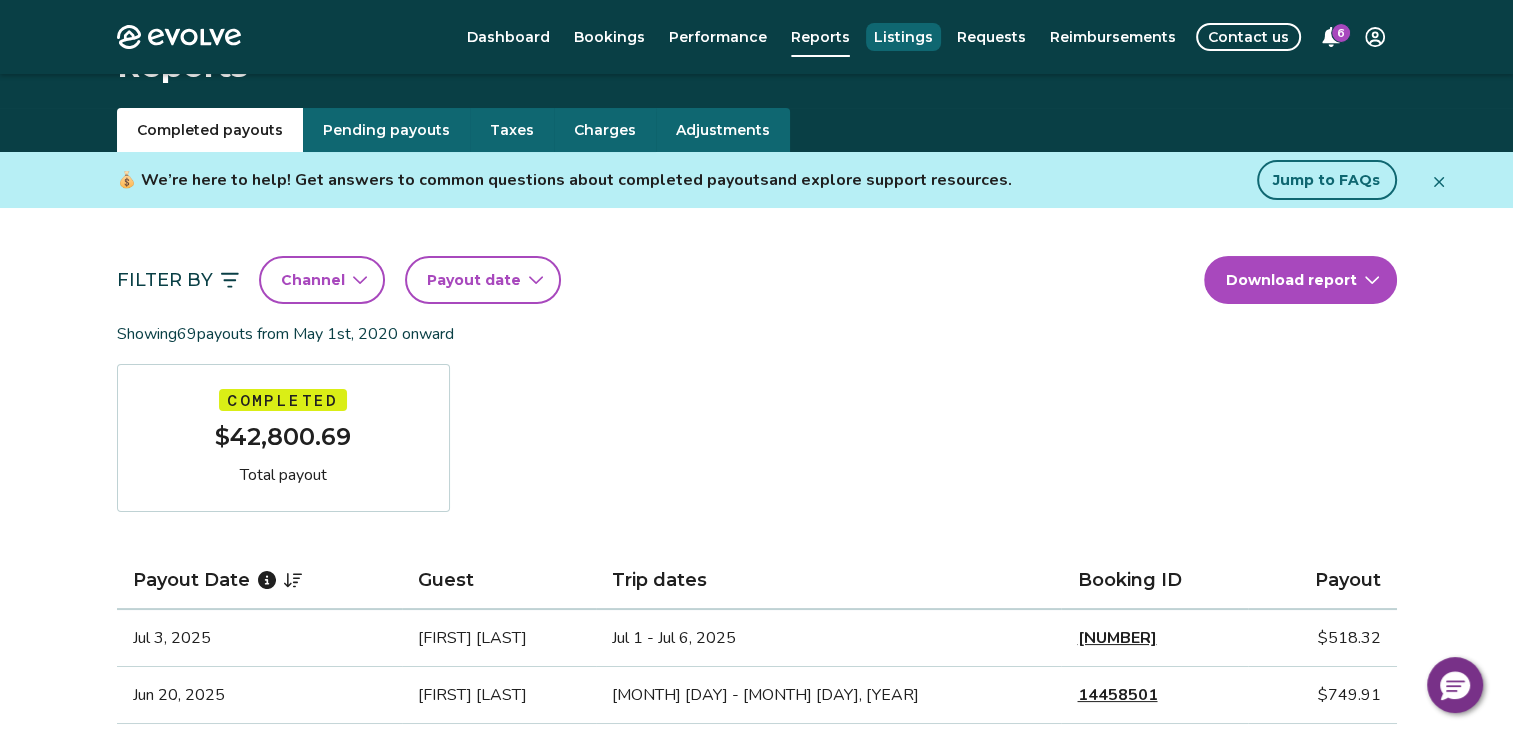 click on "Listings" at bounding box center [903, 37] 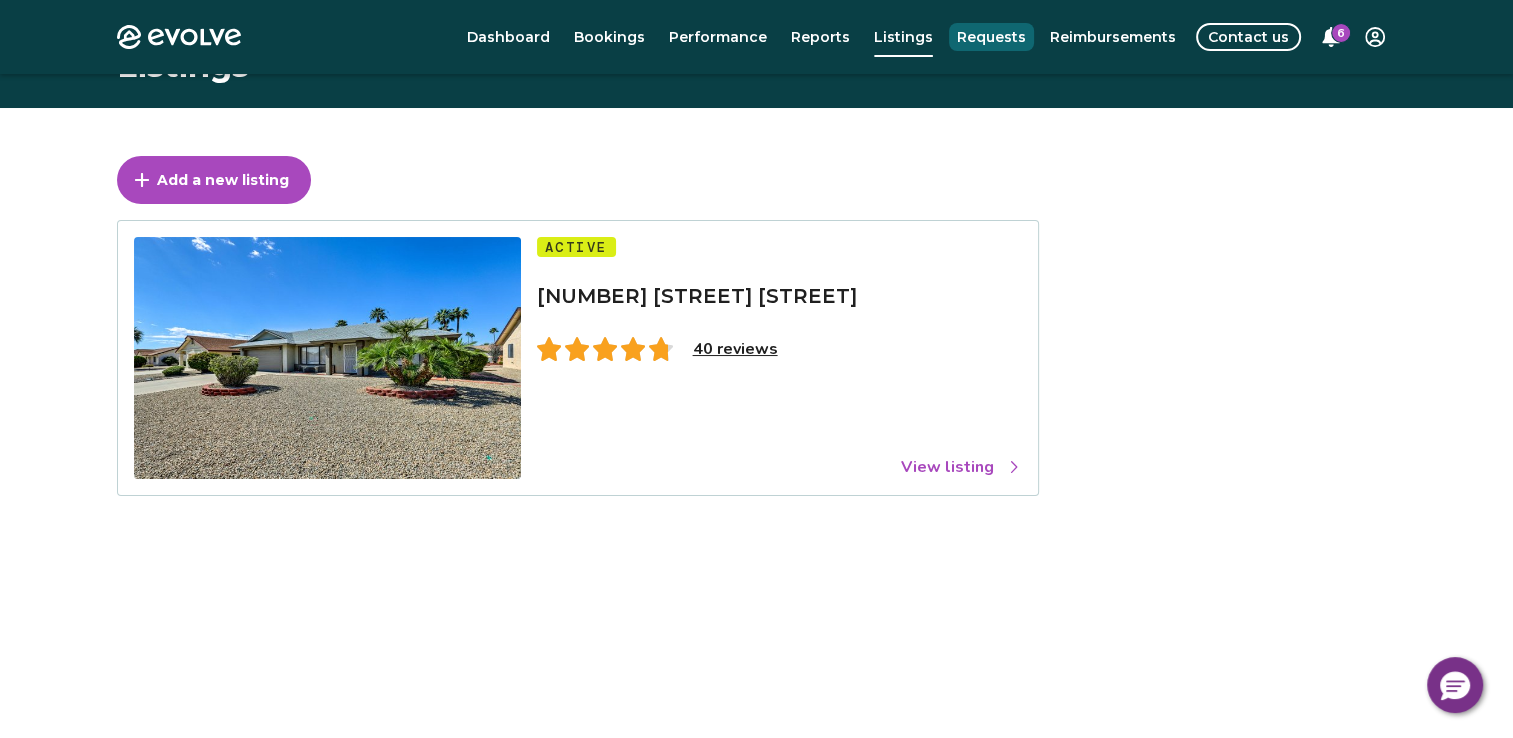 click on "Requests" at bounding box center [991, 37] 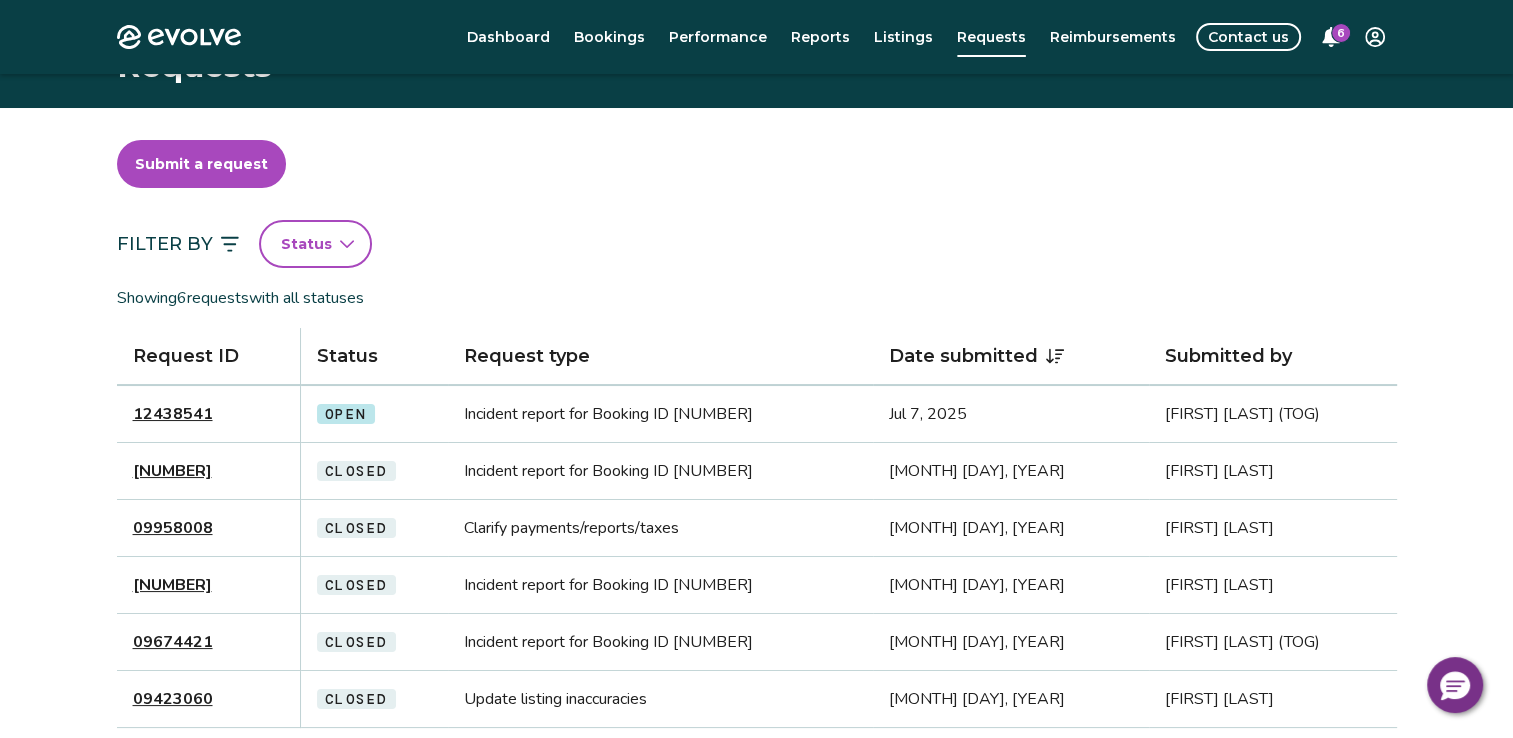 click on "Incident report for Booking ID [NUMBER]" at bounding box center [660, 414] 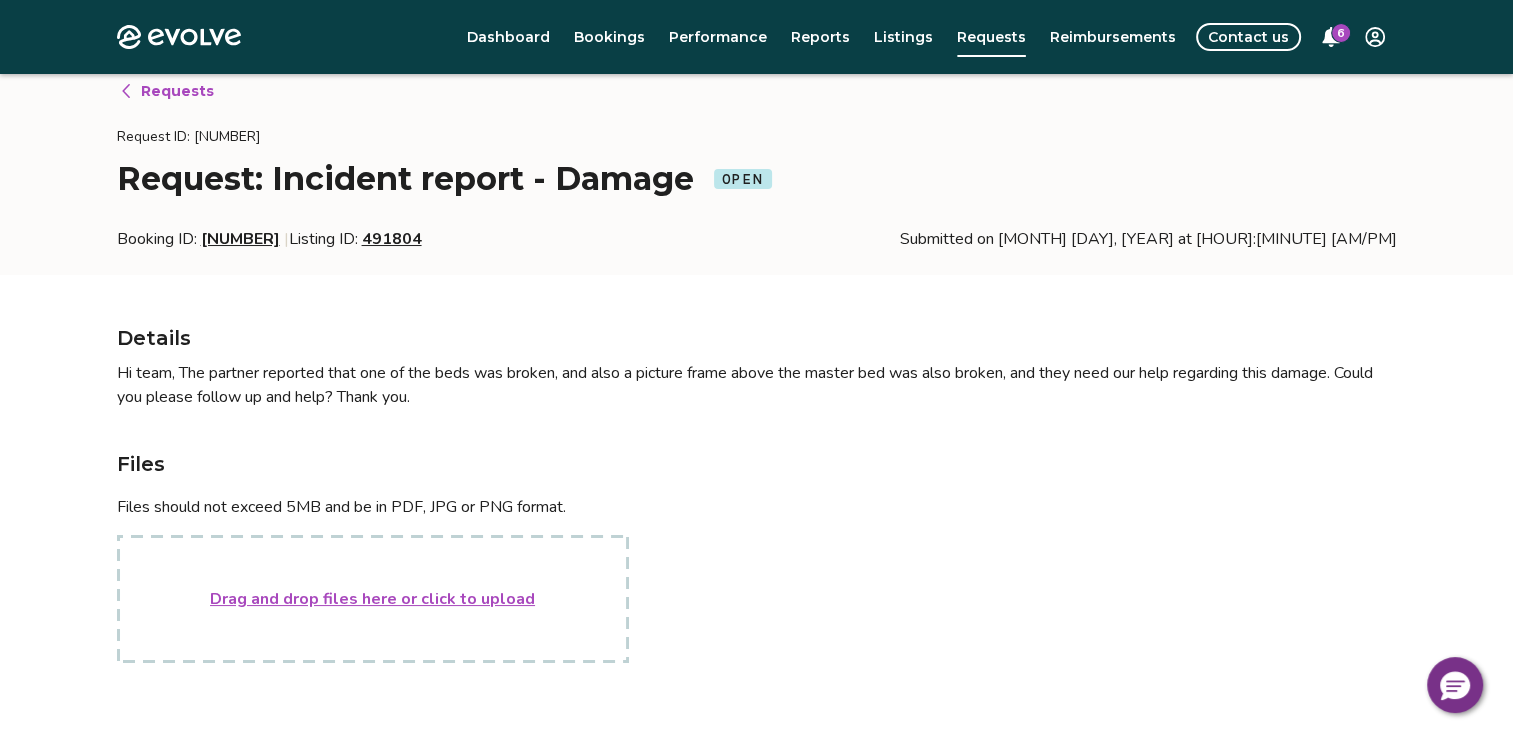 scroll, scrollTop: 0, scrollLeft: 0, axis: both 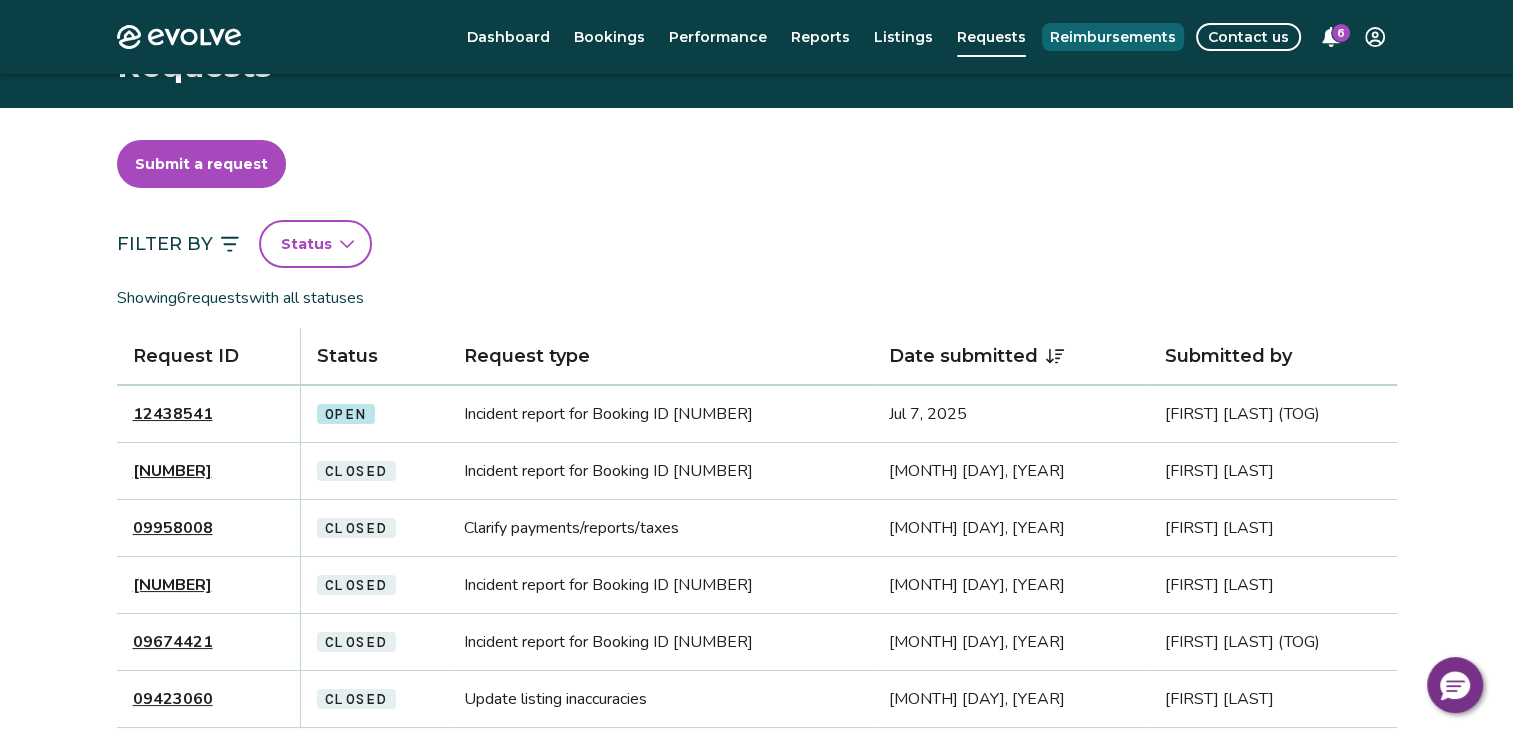 click on "Reimbursements" at bounding box center (1113, 37) 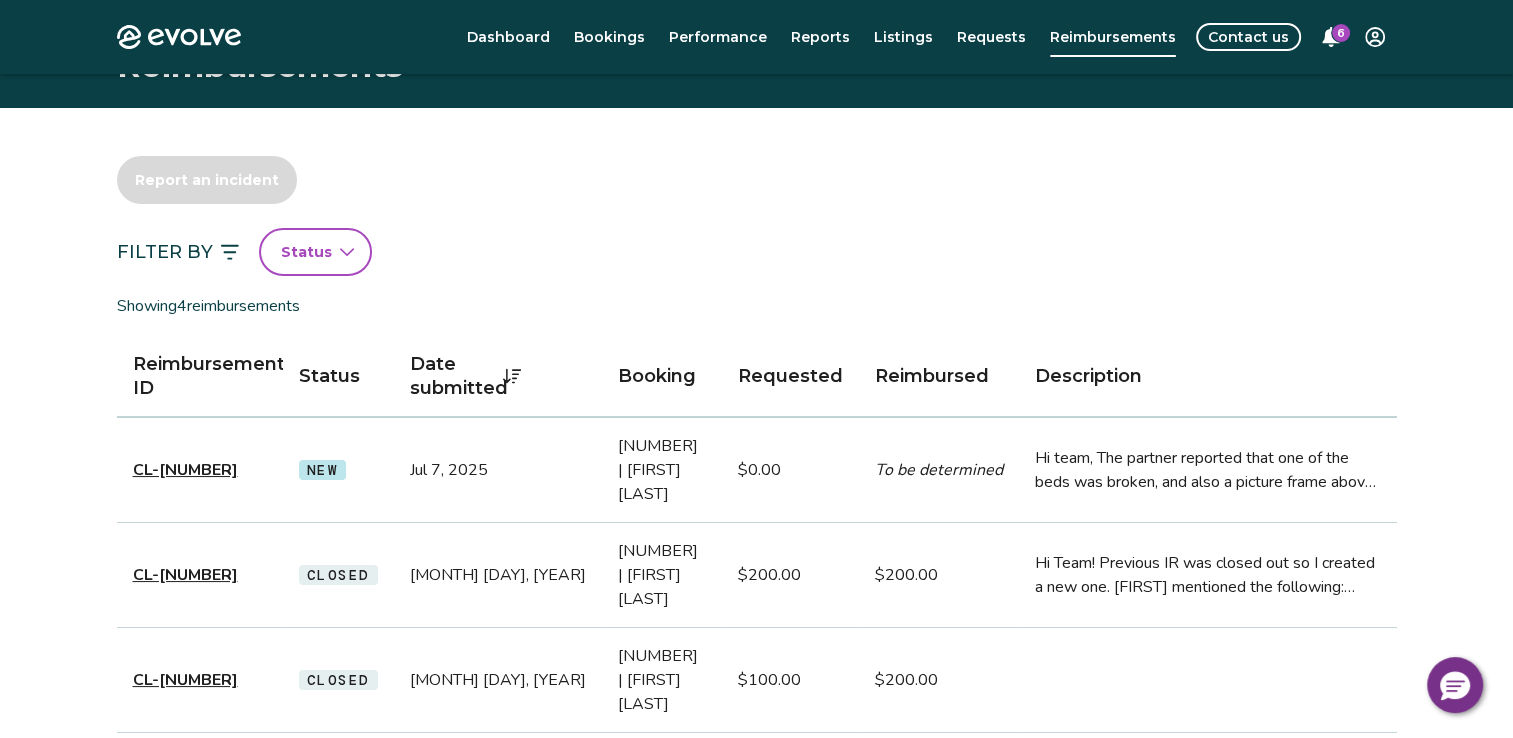click 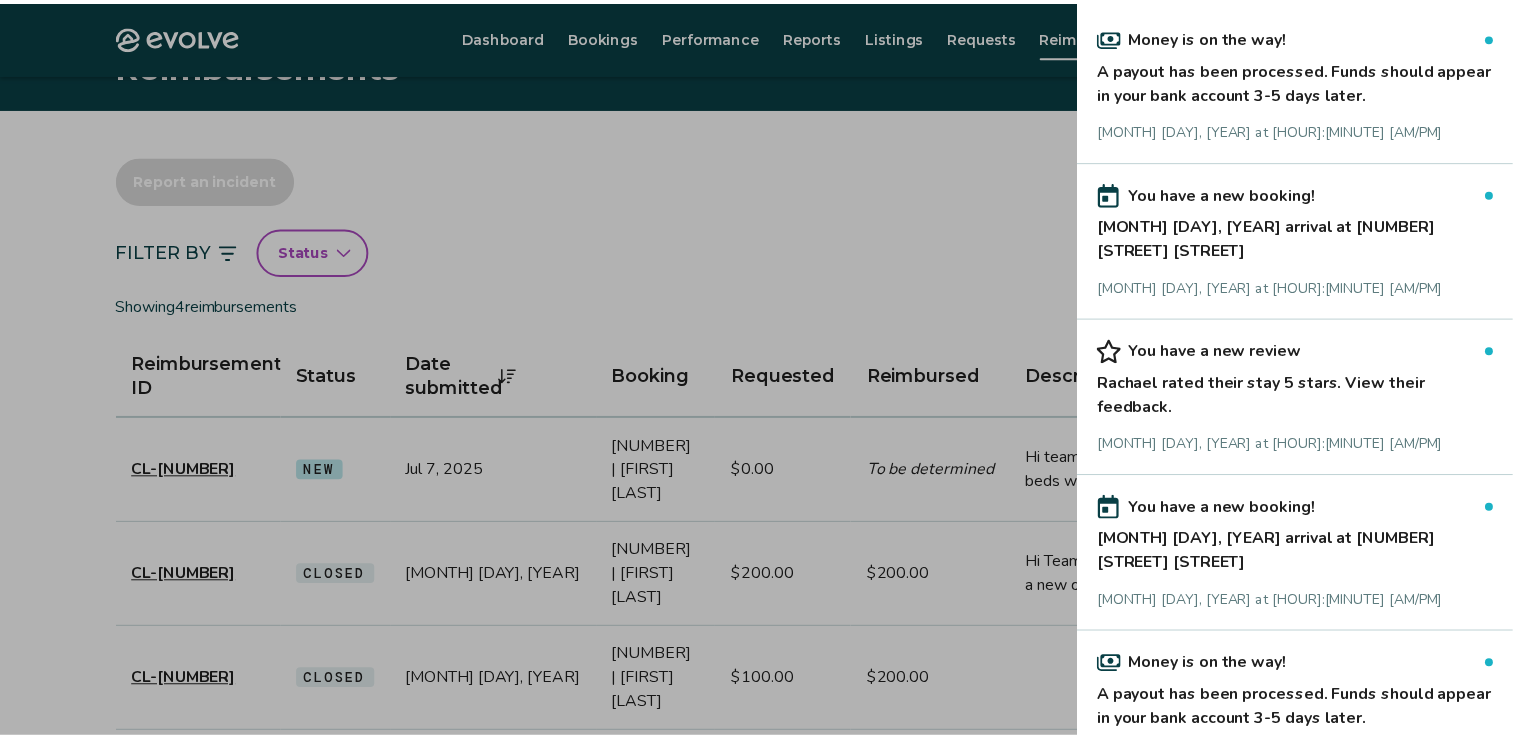 scroll, scrollTop: 132, scrollLeft: 0, axis: vertical 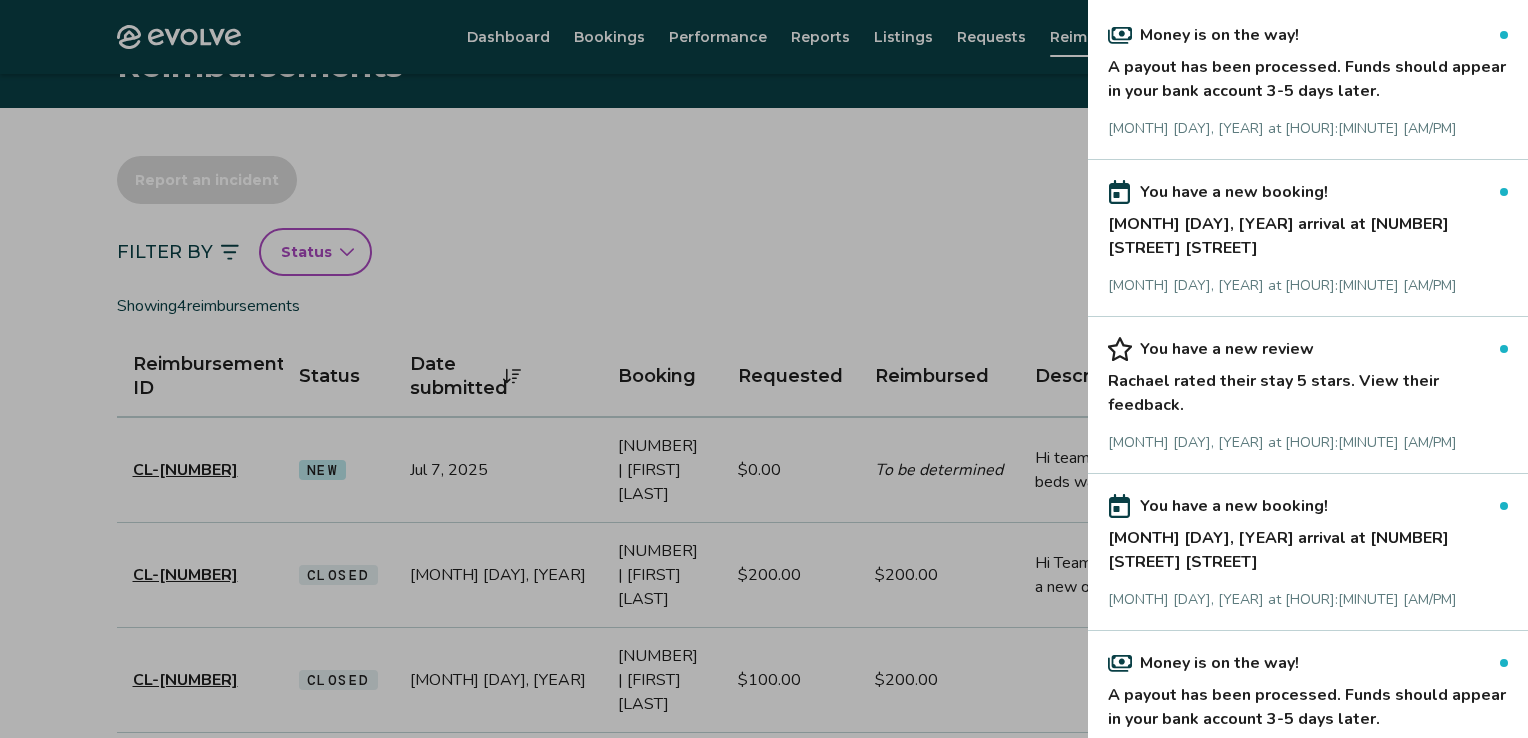 click on "Rachael rated their stay 5 stars. View their feedback." at bounding box center [1308, 389] 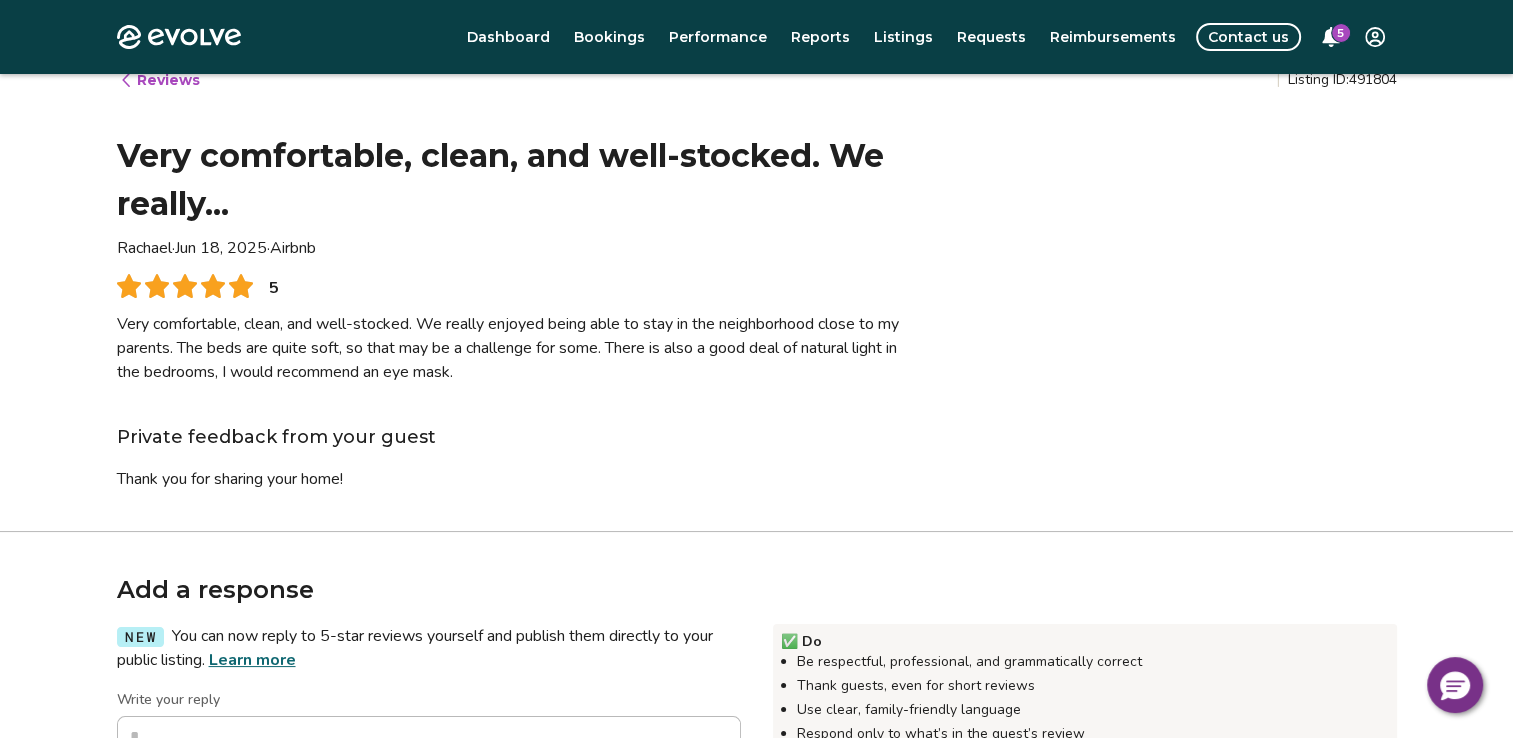 type on "*" 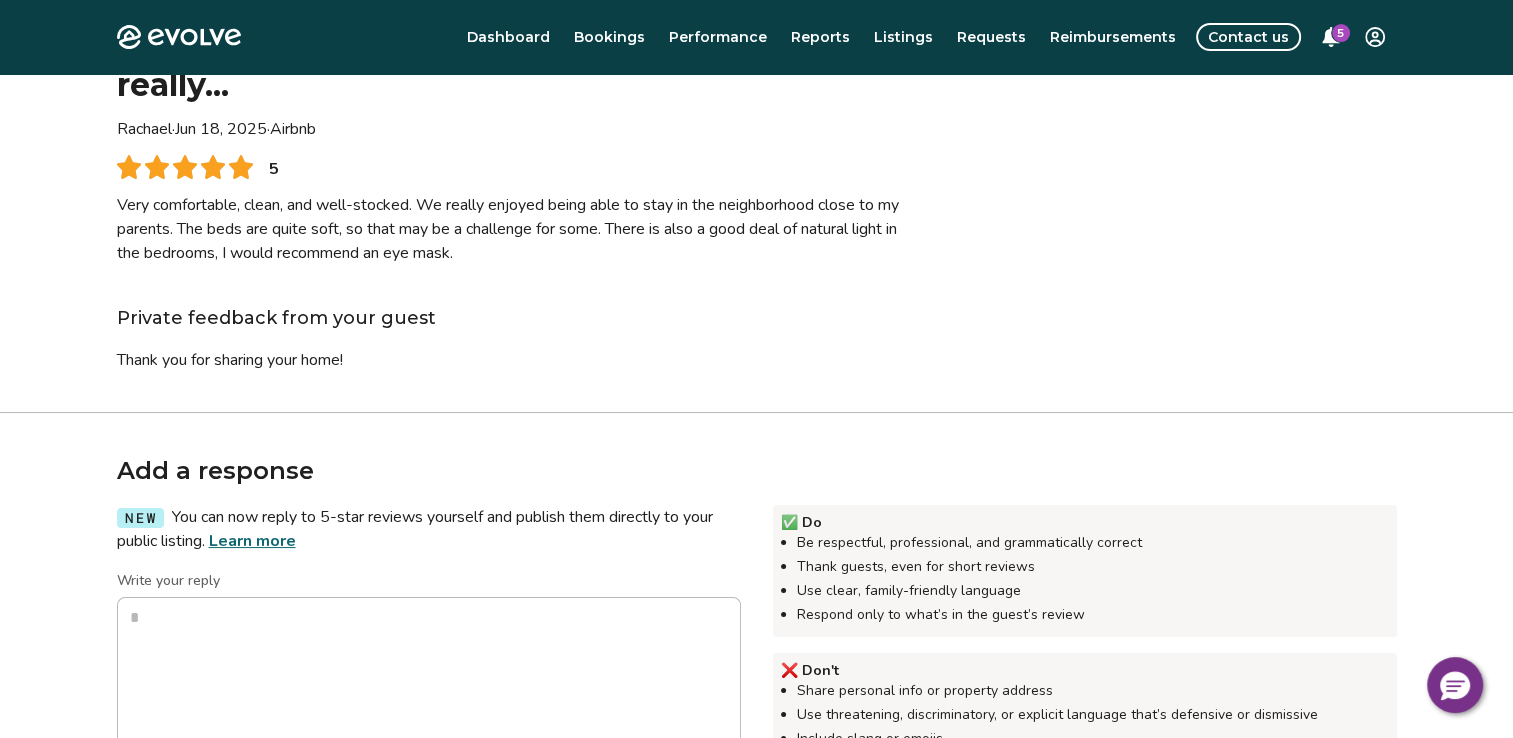 scroll, scrollTop: 0, scrollLeft: 0, axis: both 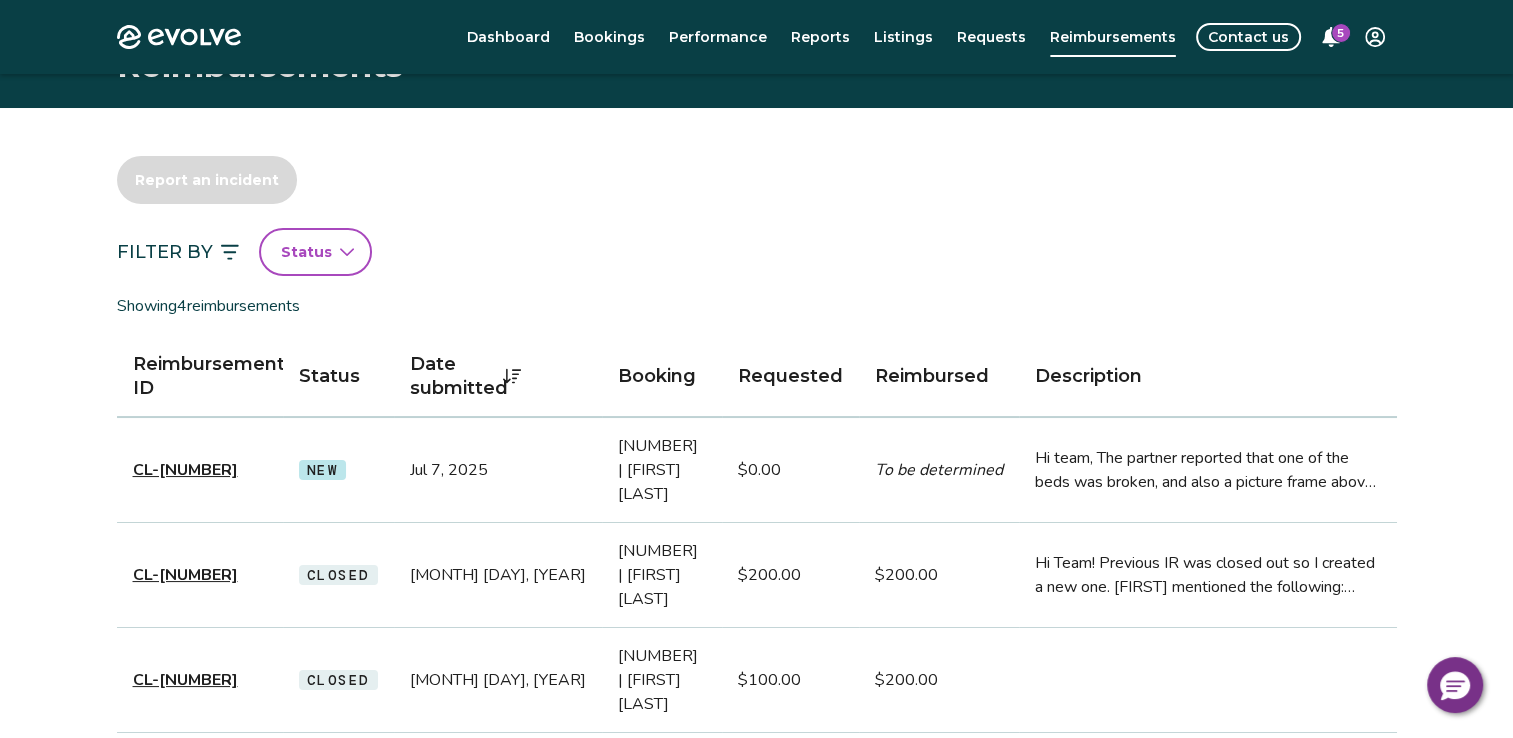 click 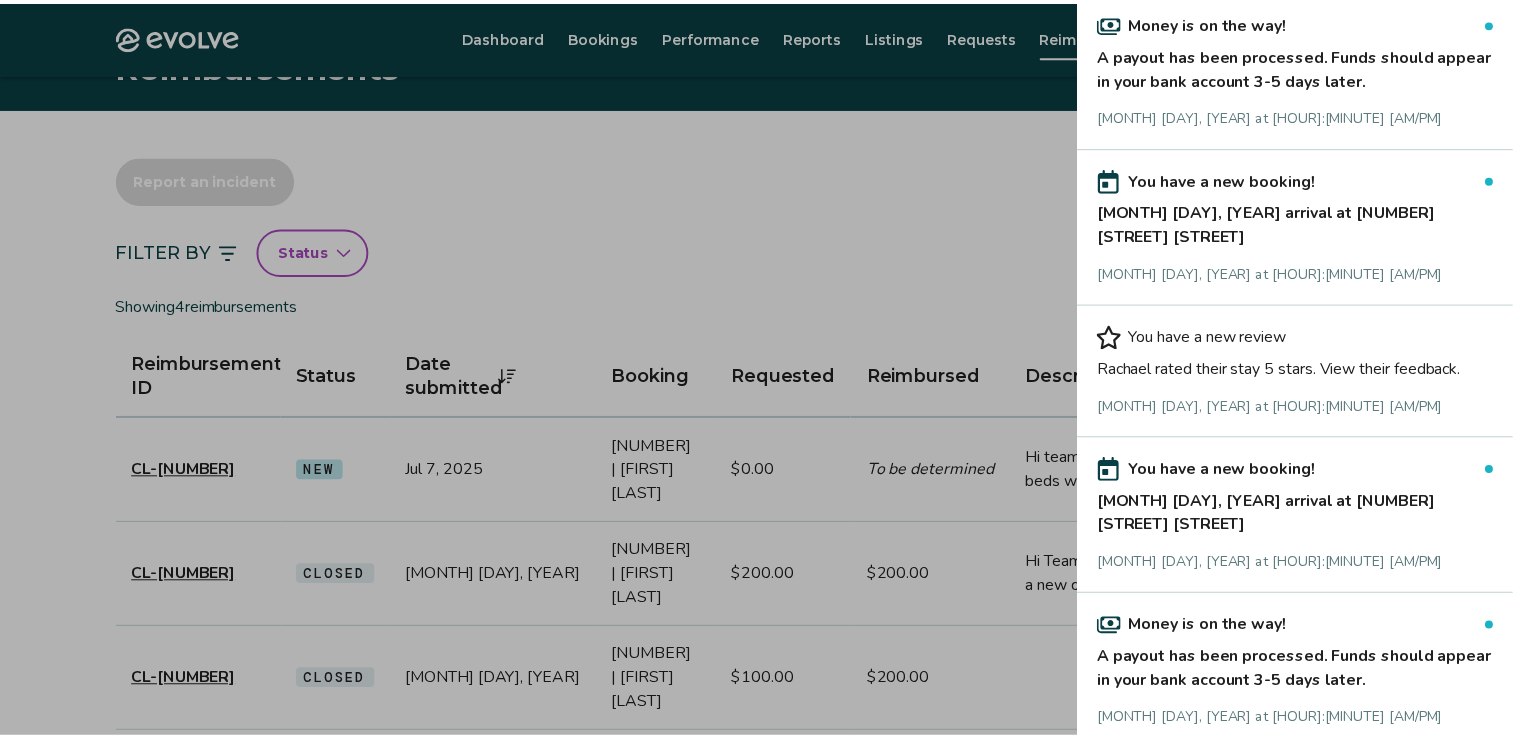scroll, scrollTop: 260, scrollLeft: 0, axis: vertical 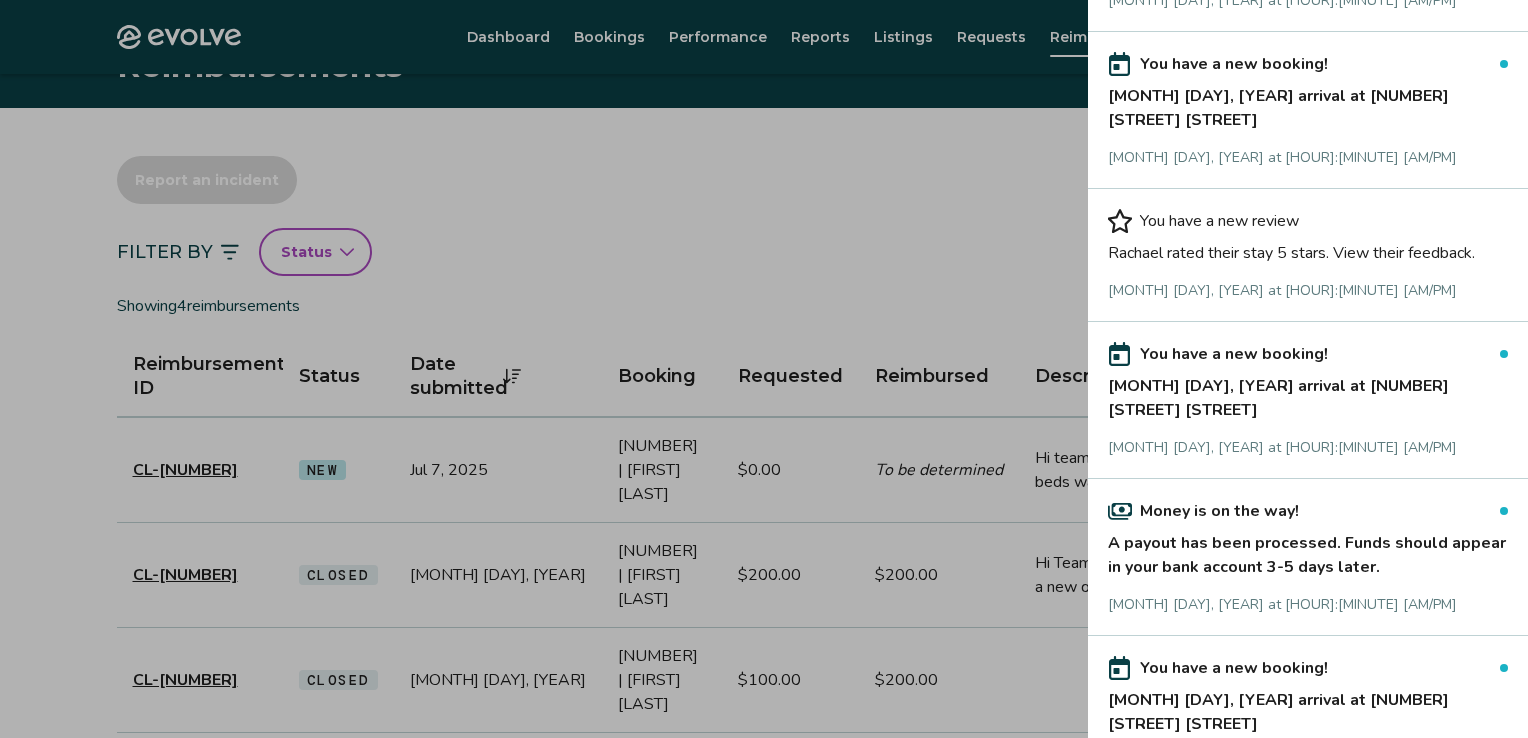 click at bounding box center (764, 369) 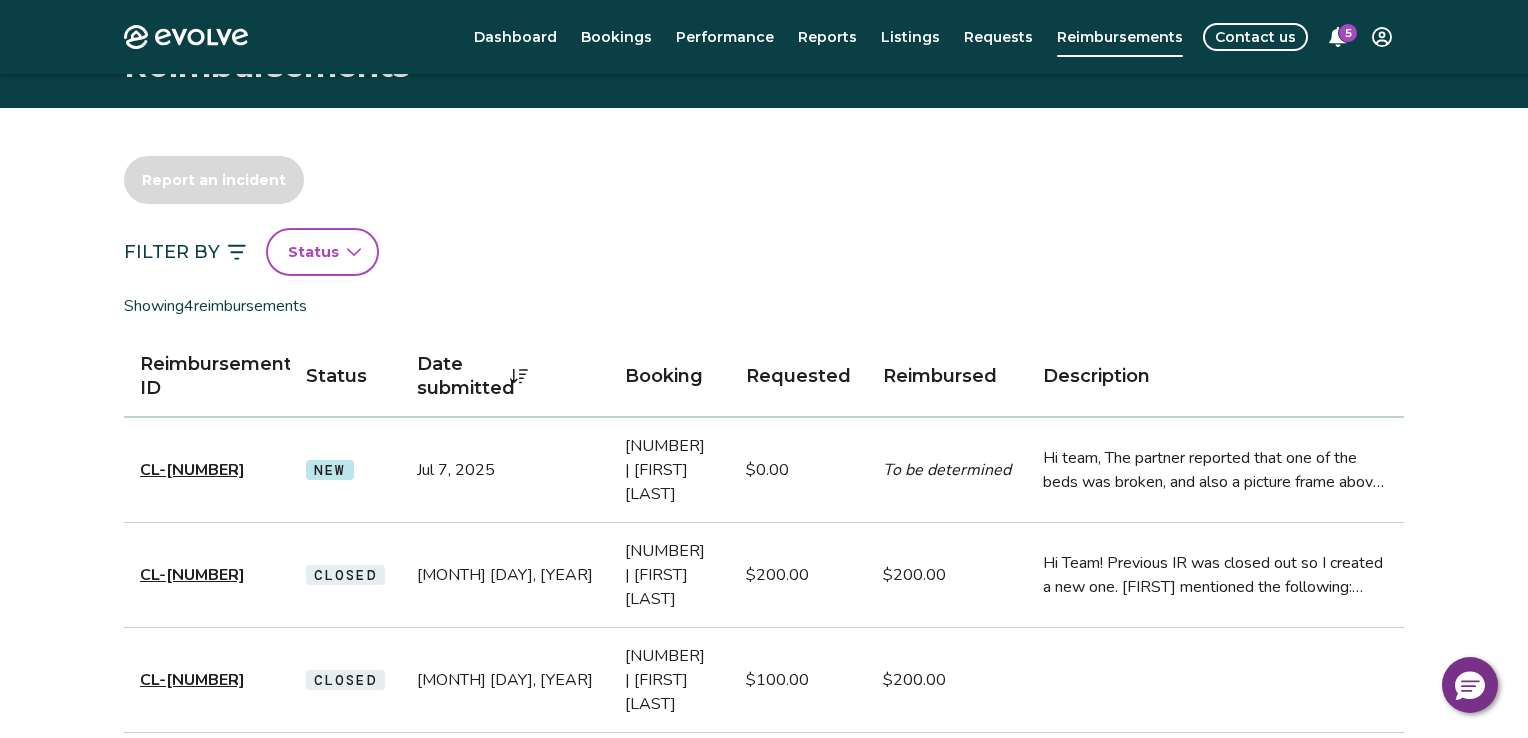 click on "Evolve Dashboard Bookings Performance Reports Listings Requests Reimbursements Contact us [NUMBER] Reimbursements Report an incident Filter By Status Showing [NUMBER] reimbursement s Reimbursement ID Status Date submitted Booking Requested Reimbursed Description CL-[NUMBER] New [MONTH] [DAY], [YEAR] [NUMBER] | [FIRST] [LAST] $0.00 To be determined Hi team, The partner reported that one of the beds was broken, and also a picture frame above the master bed was also broken, and they need our help regarding this damage. Could you please follow up and help? Thank you. CL-[NUMBER] Closed [MONTH] [DAY], [YEAR] [NUMBER] | [FIRST] [LAST] $200.00 $200.00 CL-[NUMBER] Closed [MONTH] [DAY], [YEAR] [NUMBER] | [FIRST] [LAST] $100.00 $200.00 CL-[NUMBER] Closed [MONTH] [DAY], [YEAR] [NUMBER] | [FIRST] [LAST] $0.00 N/A - Withdrawn Owner wanted to know how to submit an incident report due to damage at the property and extra payment for cleaning services.
Owner will submit information along their cleaning staff. © [YEAR]-[YEAR] Evolve Vacation Rental Network Privacy Policy | Terms of Service" at bounding box center (764, 492) 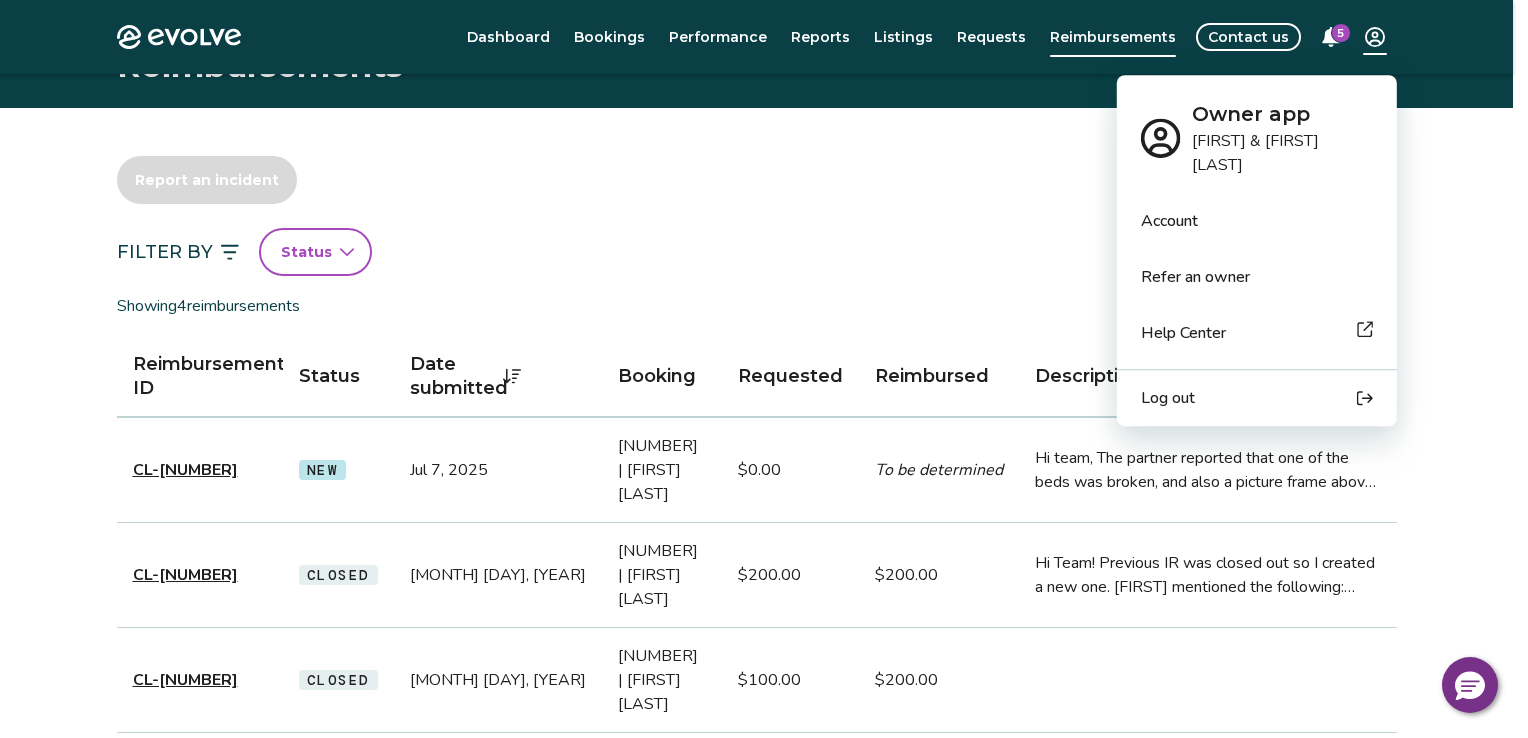 click on "Log out" at bounding box center [1168, 398] 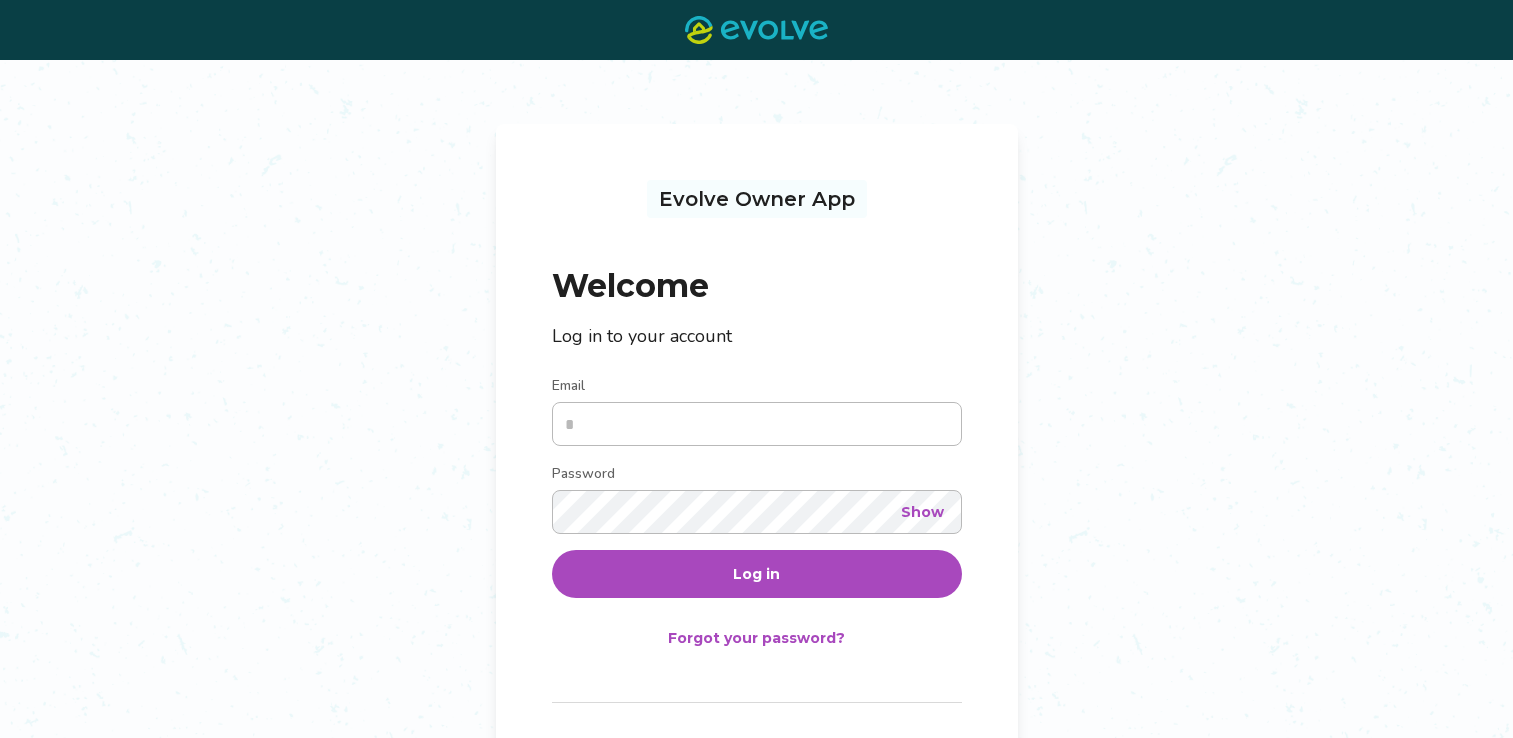 scroll, scrollTop: 0, scrollLeft: 0, axis: both 